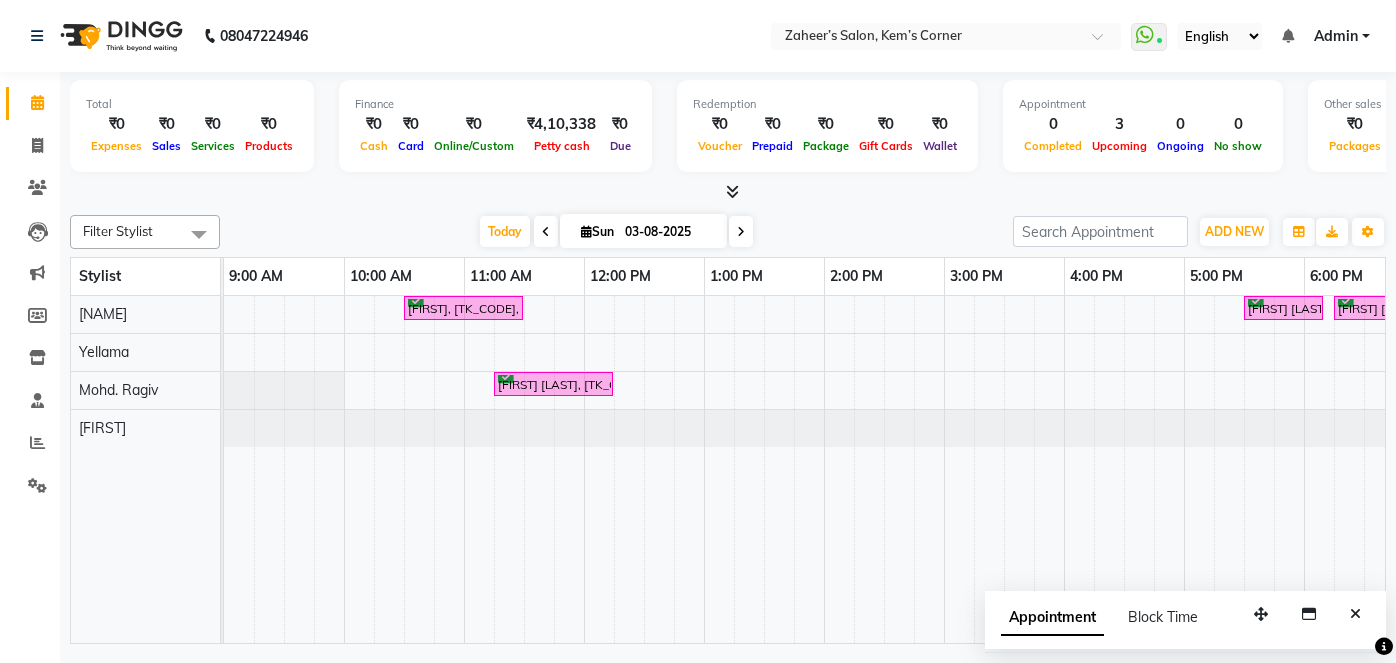 scroll, scrollTop: 0, scrollLeft: 0, axis: both 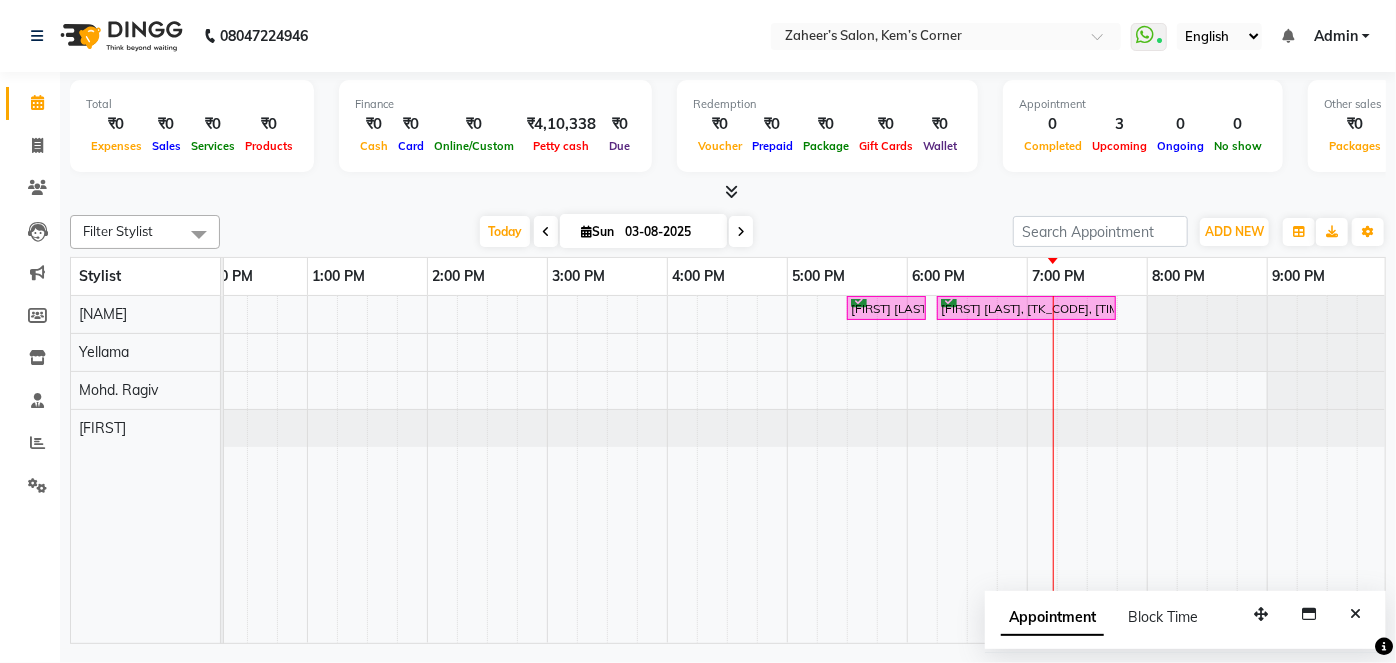 click at bounding box center [741, 231] 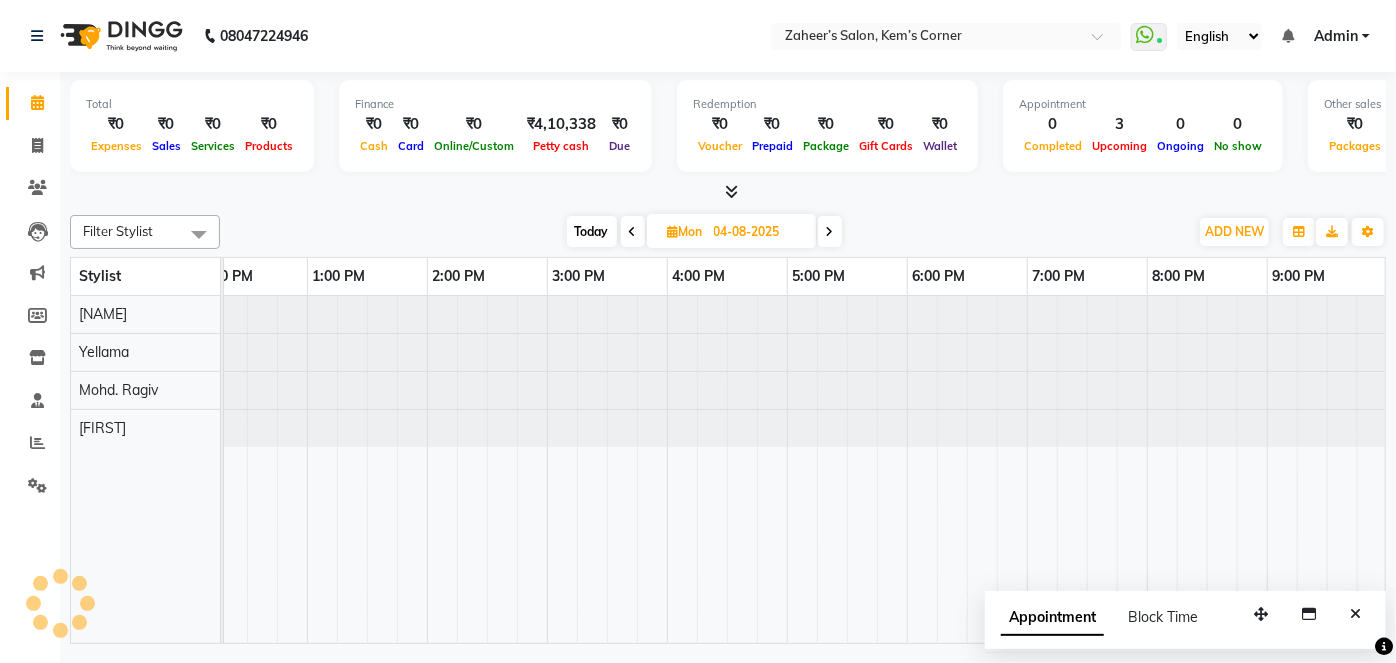 scroll, scrollTop: 0, scrollLeft: 0, axis: both 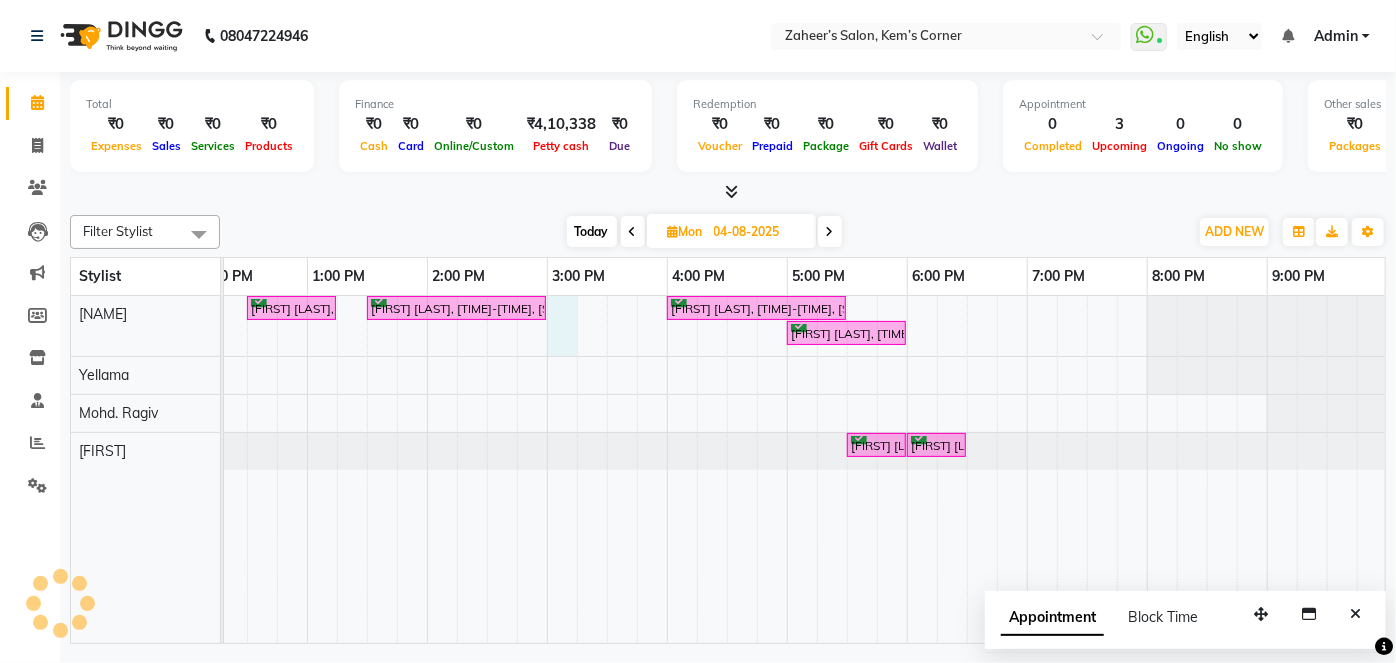 click on "[NAME] [LAST], [TIME]-[TIME], [SERVICE] - [SERVICE] ([NAME])     [FIRST] [LAST], [TIME]-[TIME], [SERVICE]  with ([NAME])     [FIRST] [LAST], [TIME]-[TIME], [SERVICE]     [FIRST] [LAST], [TIME]-[TIME], [SERVICE] - [SERVICE]     [FIRST] [LAST], [TIME]-[TIME], [SERVICE] - [SERVICE]     [FIRST] [LAST], [TIME]-[TIME], [SERVICE] - [SERVICE]" at bounding box center (607, 469) 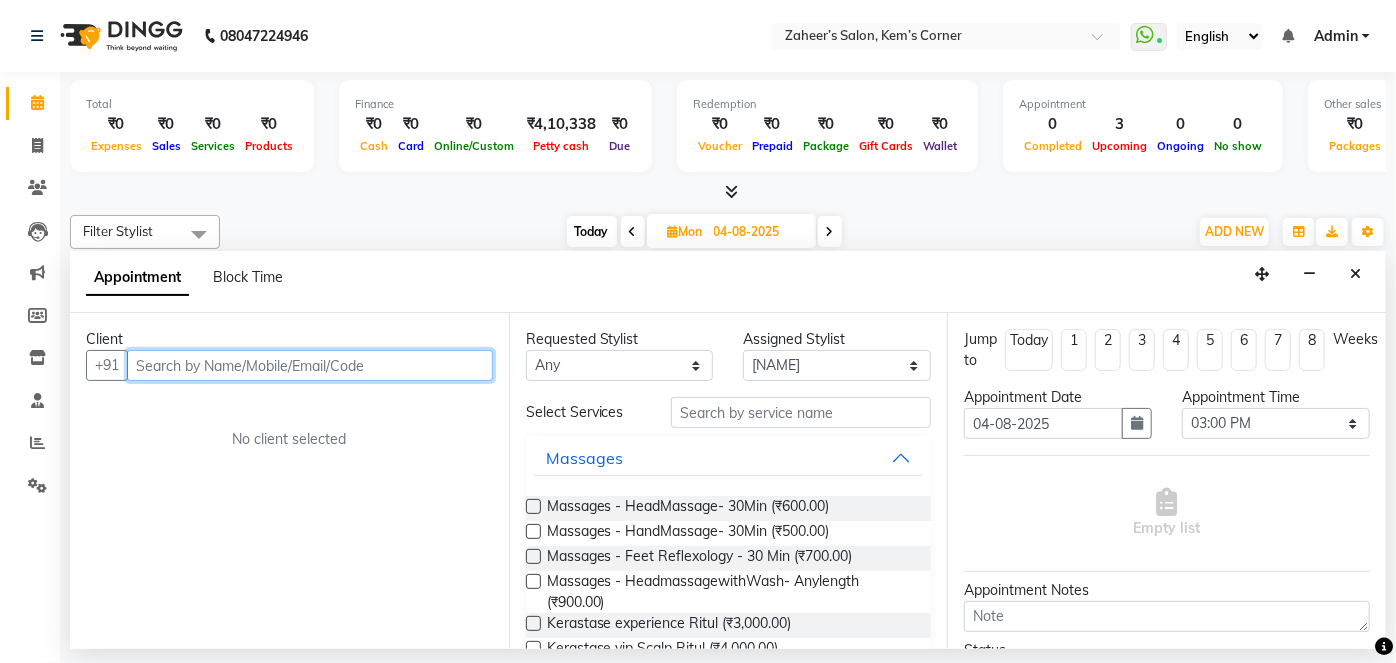 click at bounding box center (310, 365) 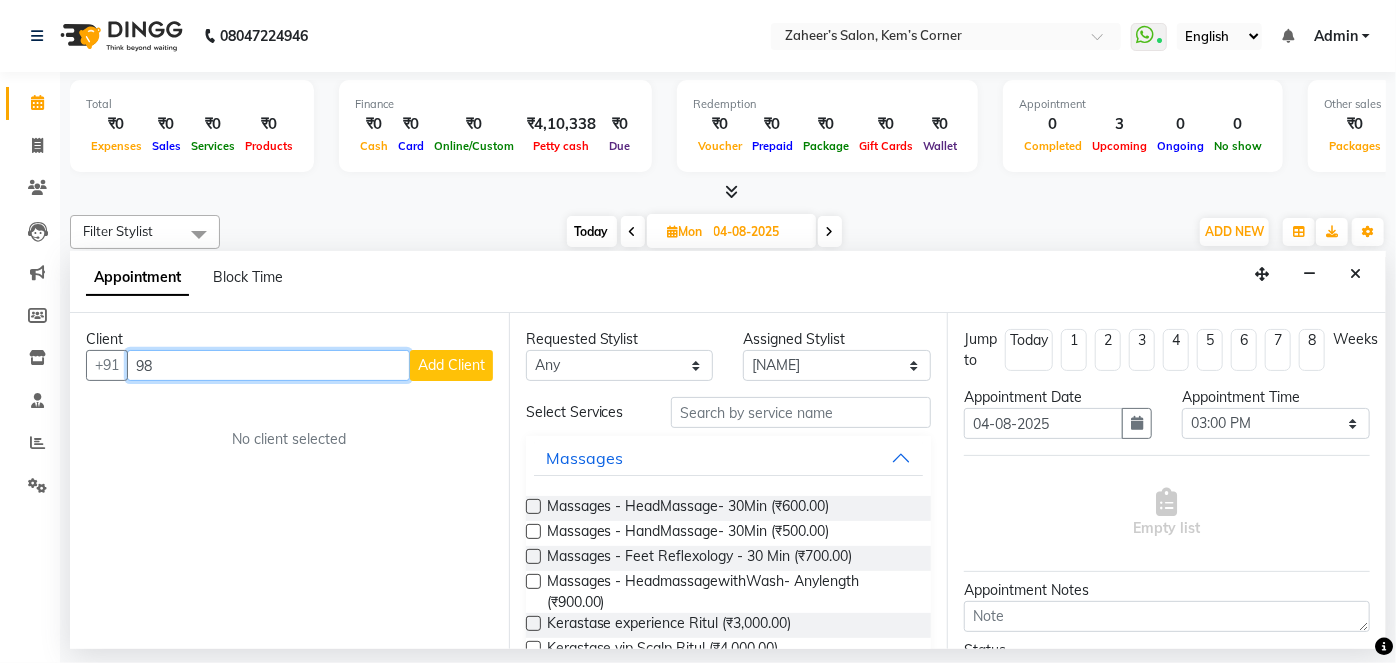 type on "9" 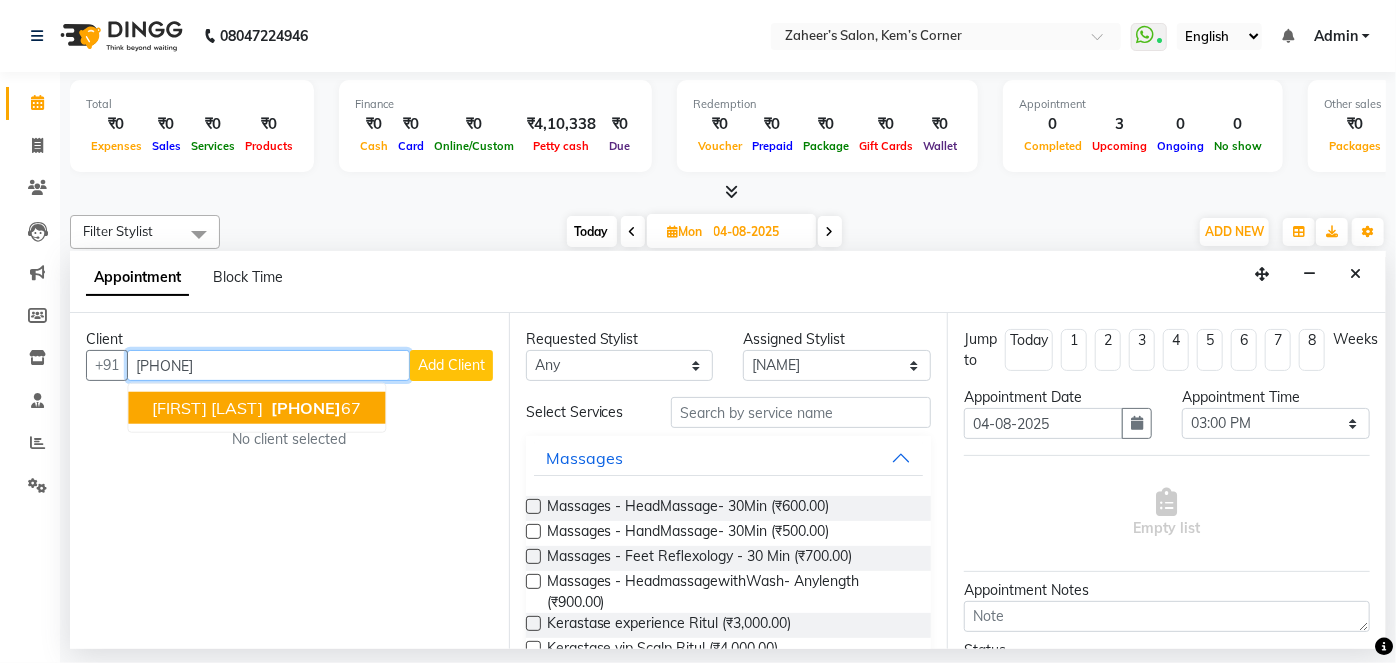 click on "[PHONE]" at bounding box center (306, 408) 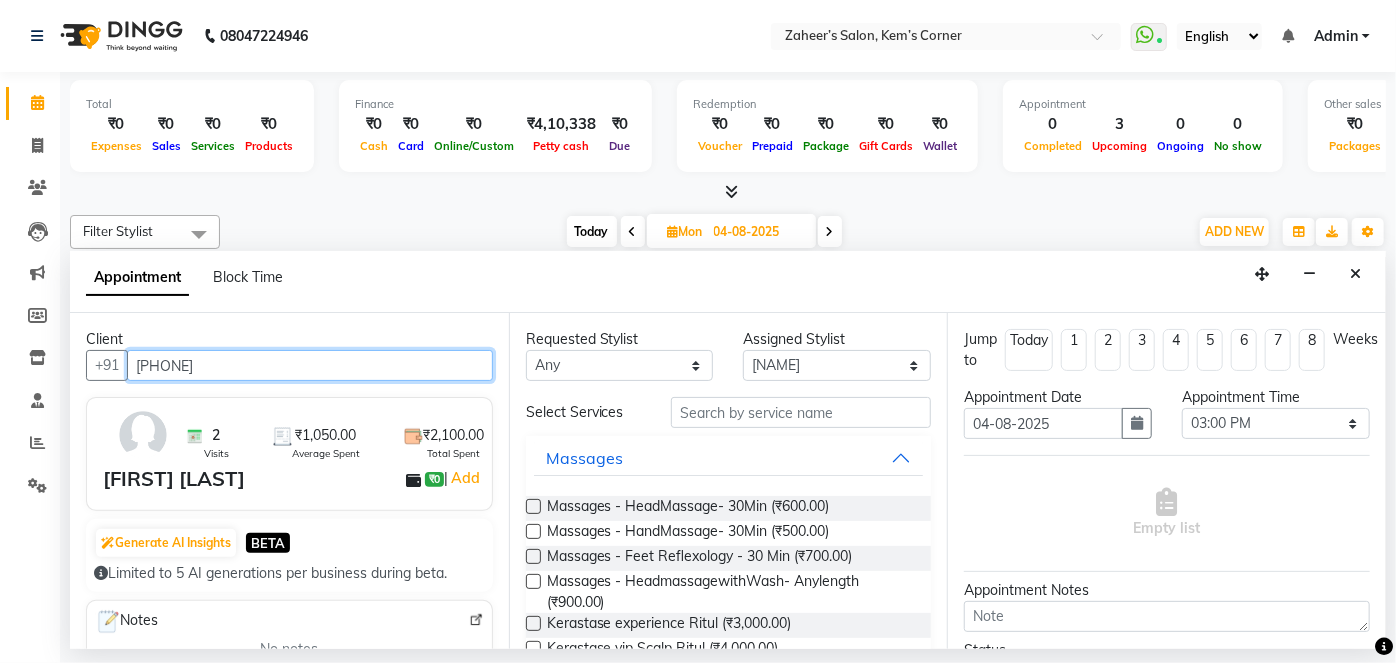 type on "[PHONE]" 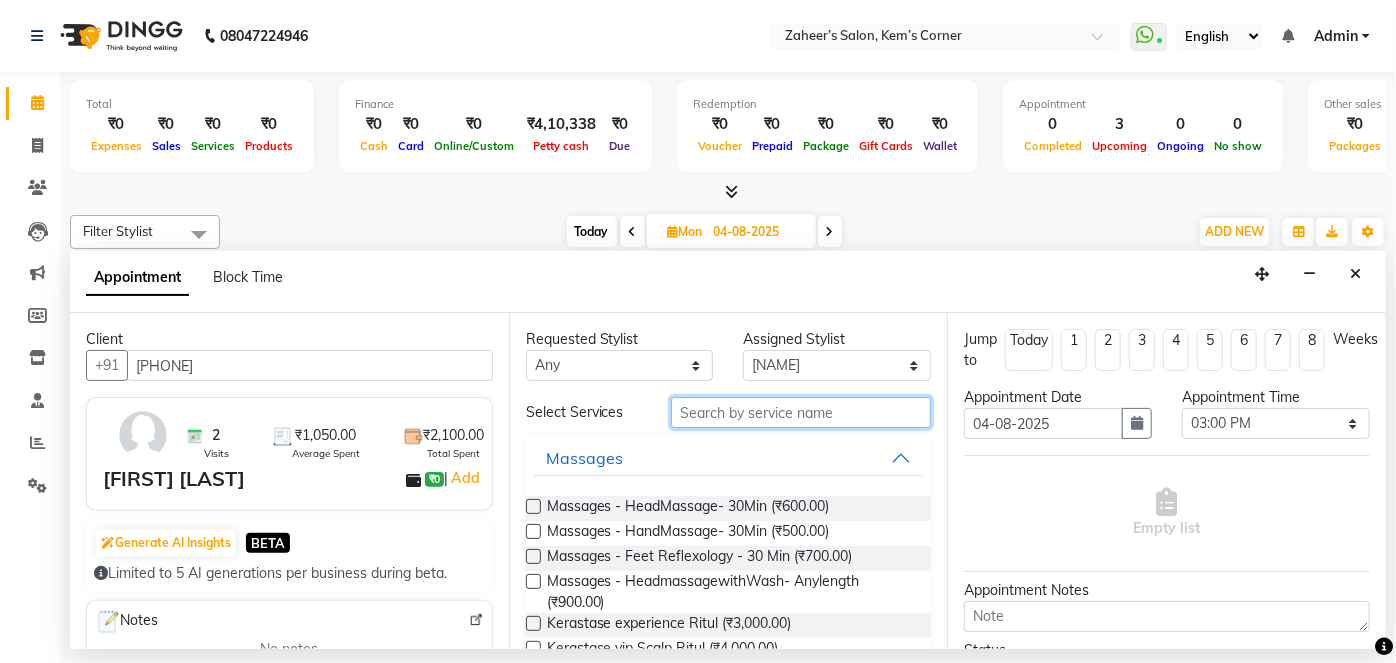 click at bounding box center [801, 412] 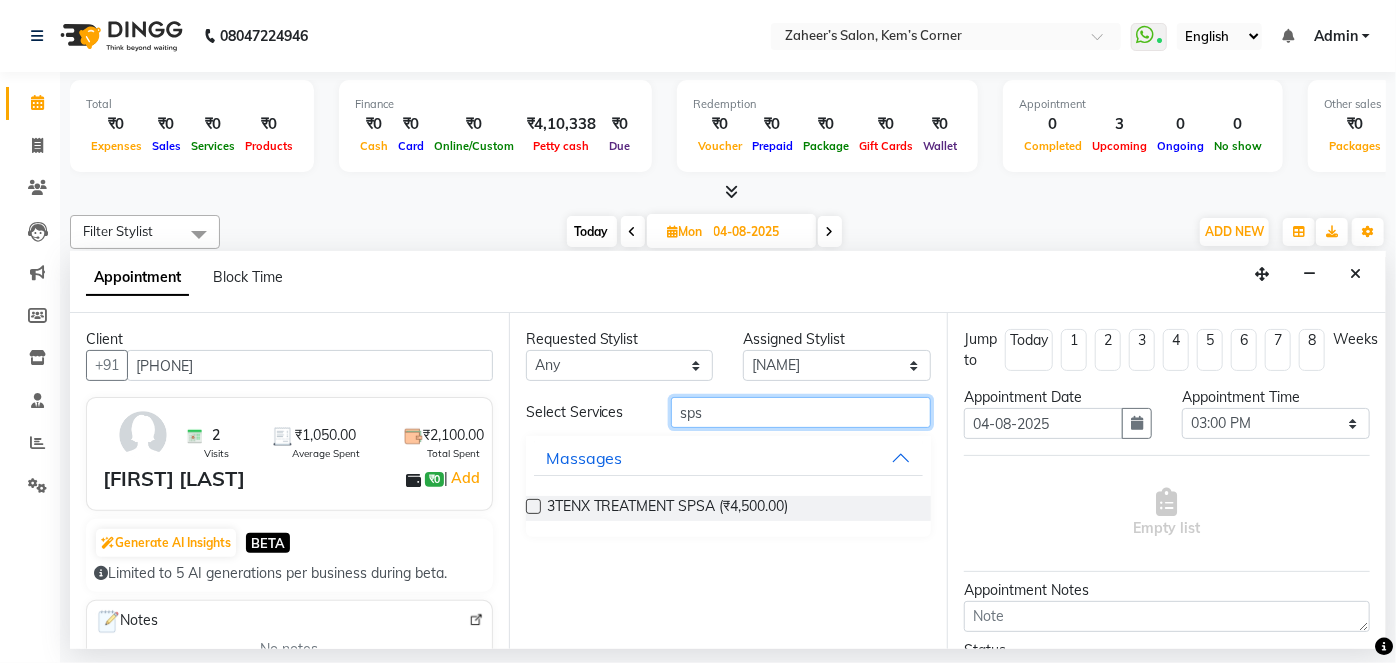 type on "sps" 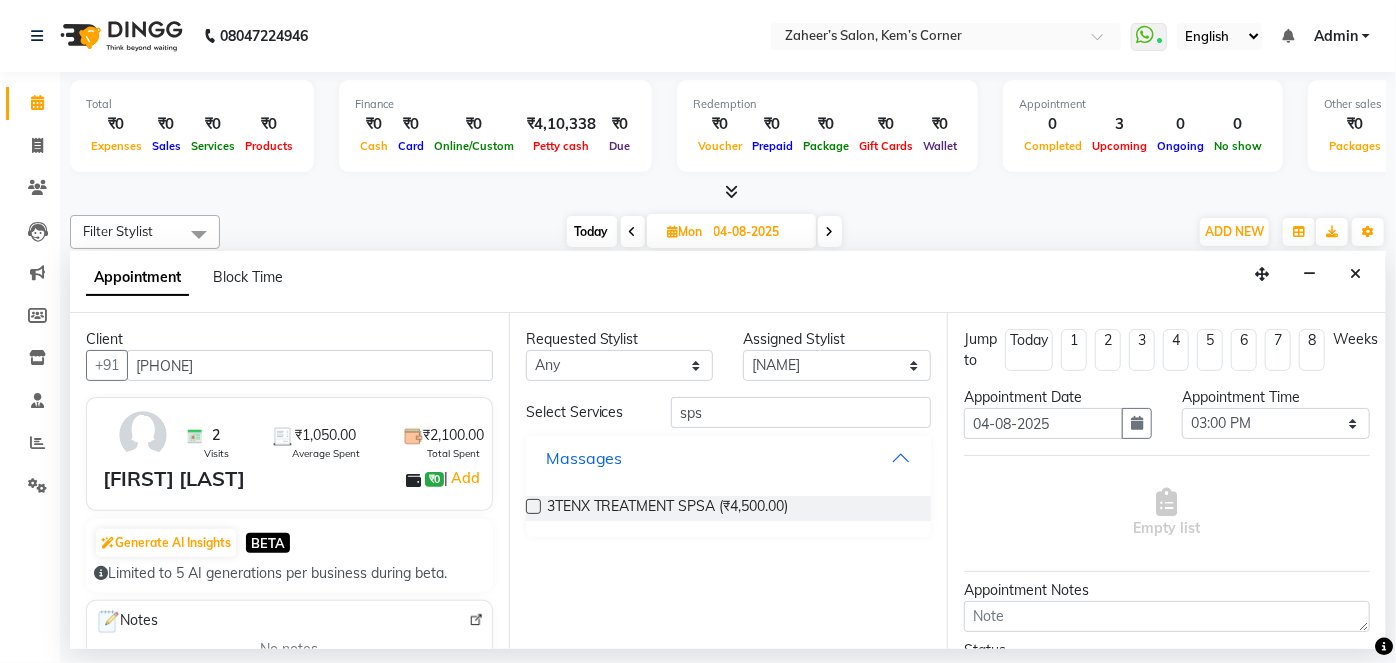 click on "Massages" at bounding box center [729, 458] 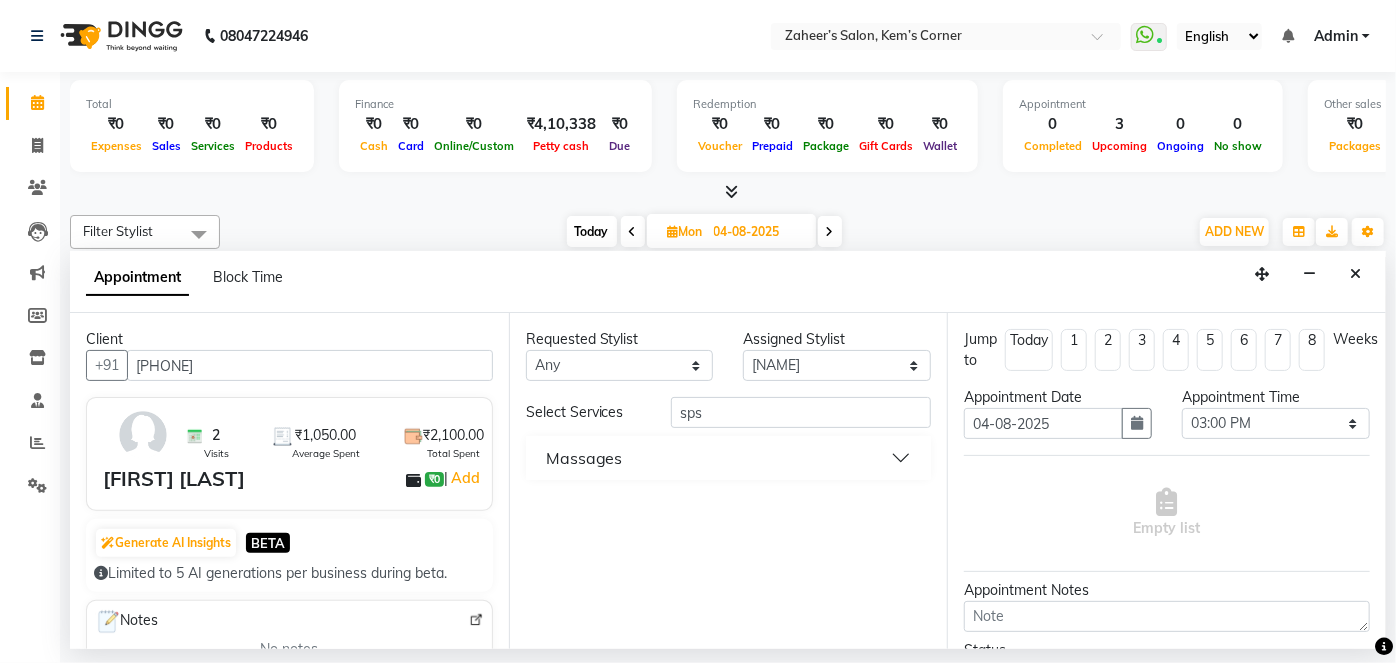 type 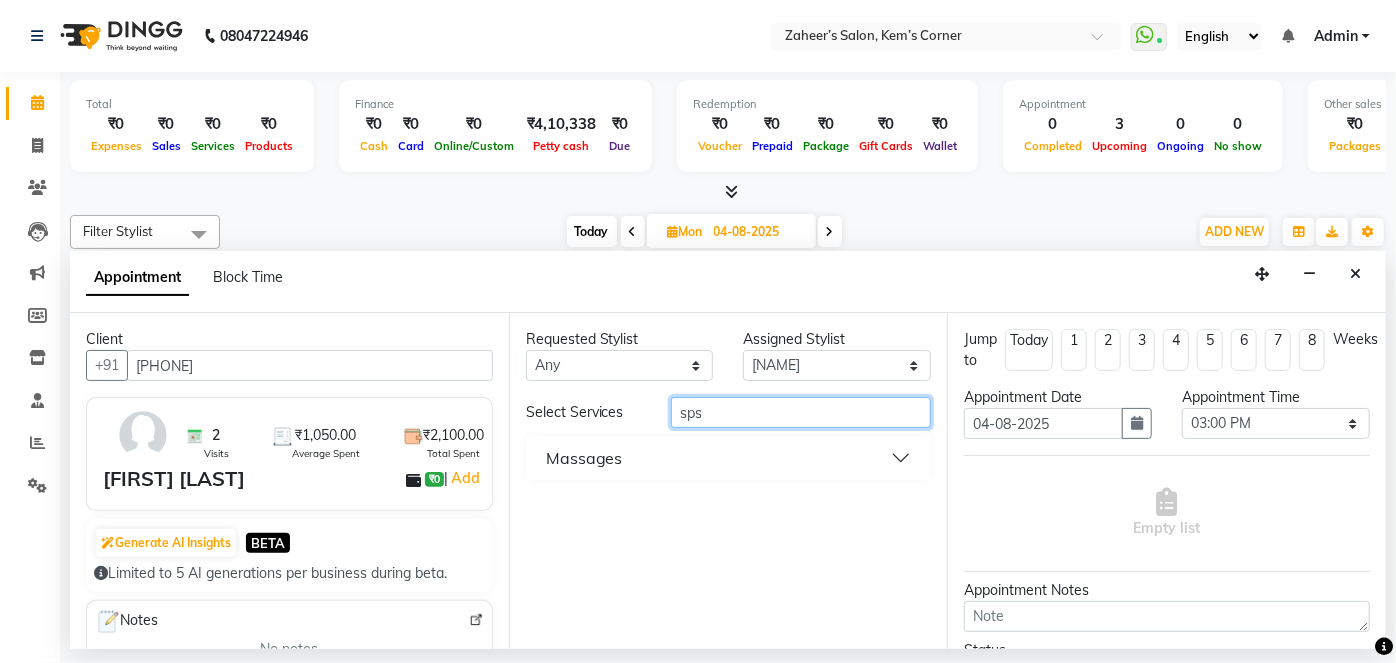 click on "sps" at bounding box center (801, 412) 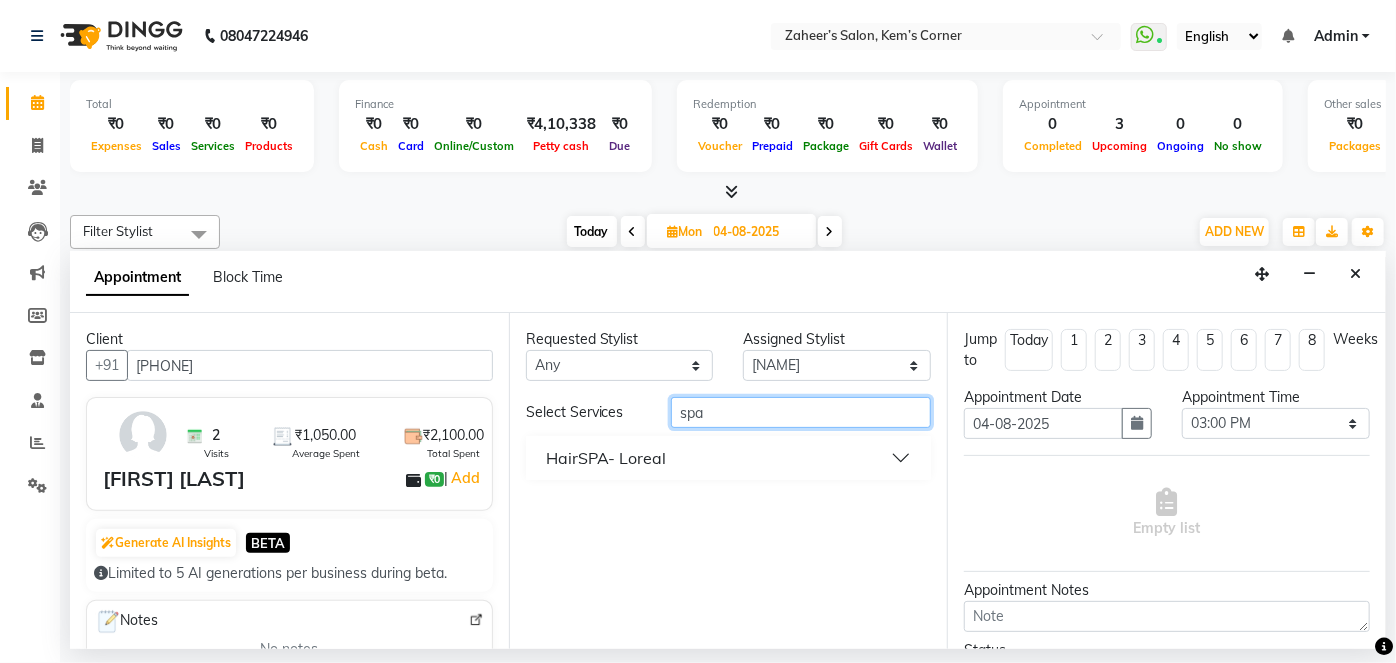 type on "spa" 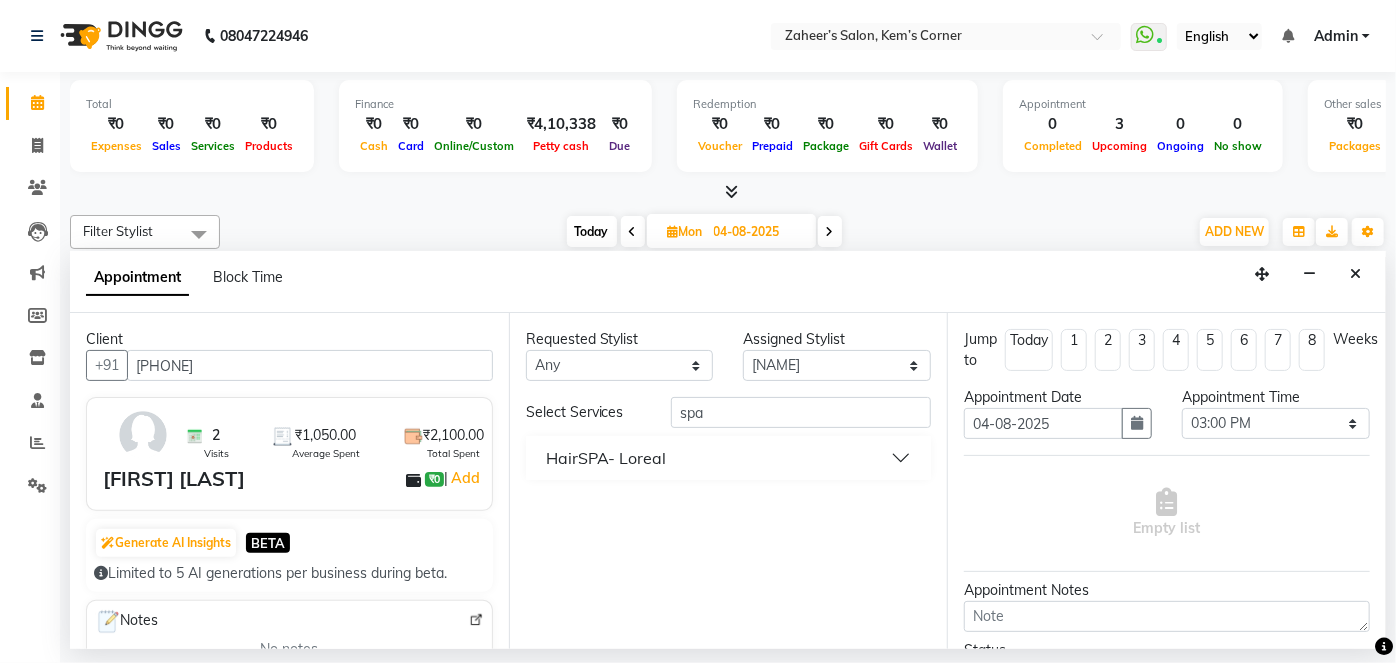 click on "HairSPA- Loreal" at bounding box center (729, 458) 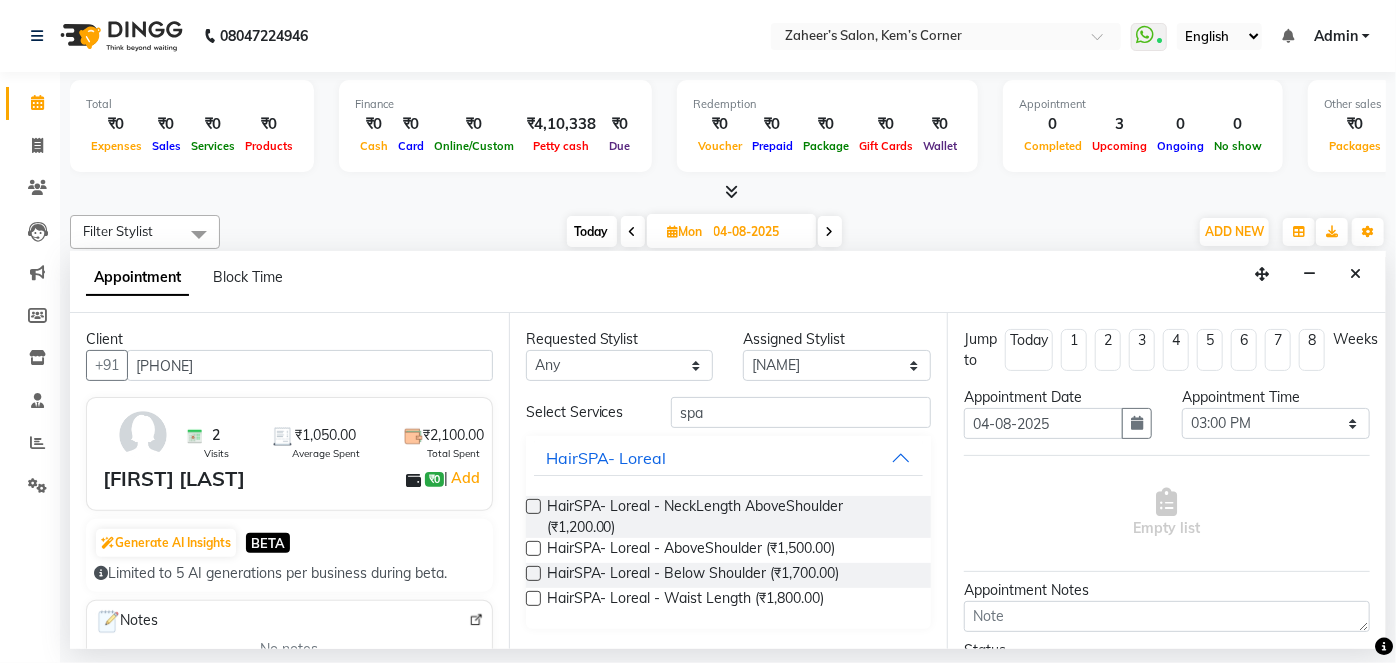 click on "HairSPA- Loreal  - AboveShoulder (₹1,500.00)" at bounding box center [729, 550] 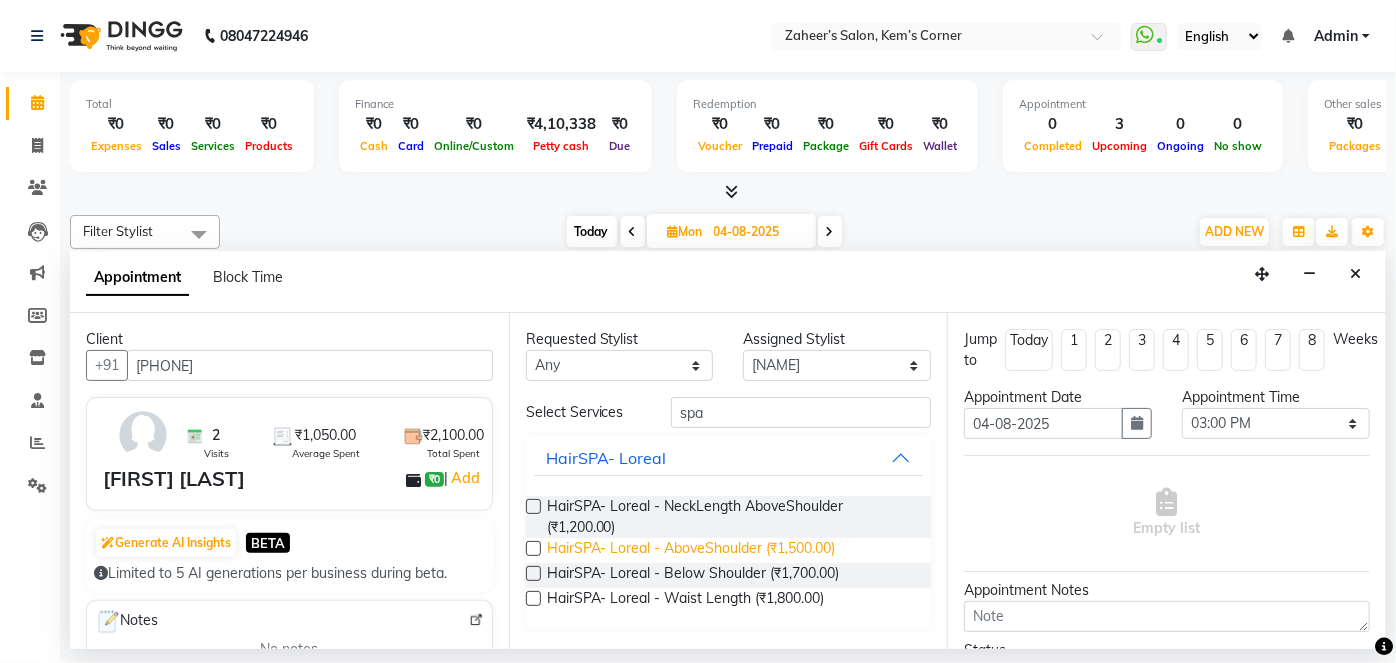 click on "HairSPA- Loreal  - AboveShoulder (₹1,500.00)" at bounding box center (691, 550) 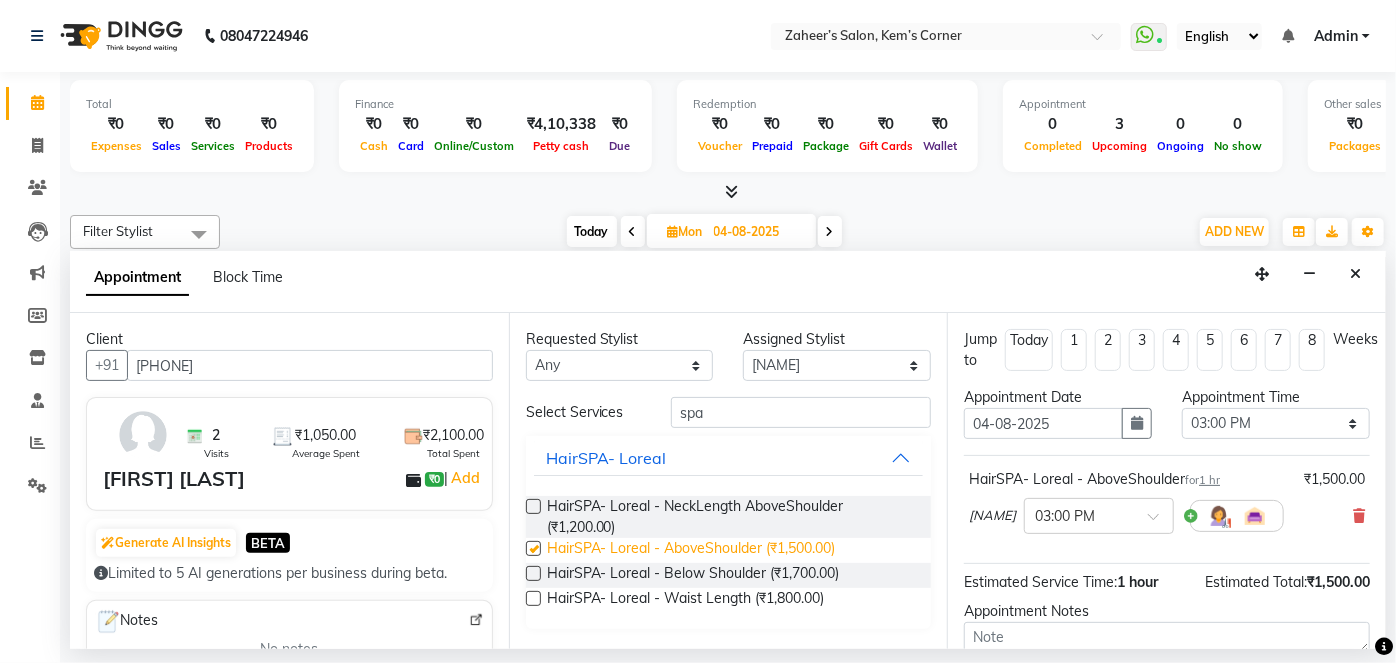 checkbox on "false" 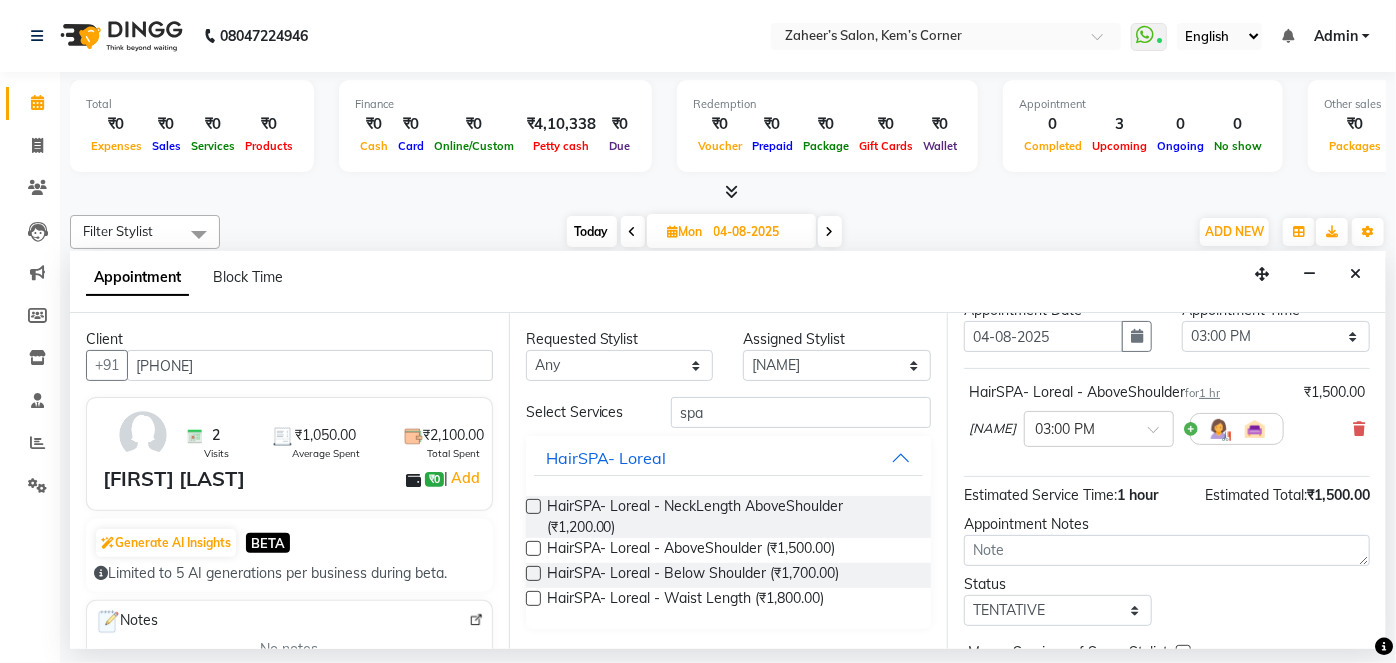 scroll, scrollTop: 189, scrollLeft: 0, axis: vertical 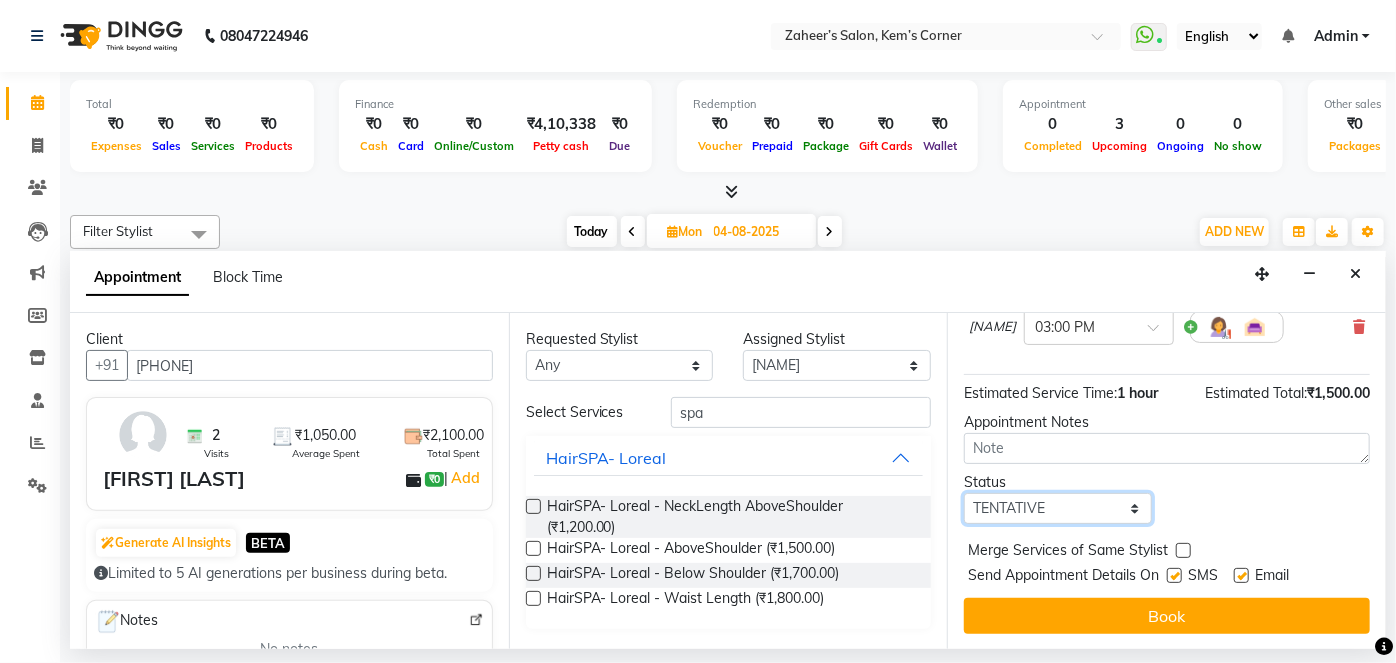 click on "Select TENTATIVE CONFIRM UPCOMING" at bounding box center [1058, 508] 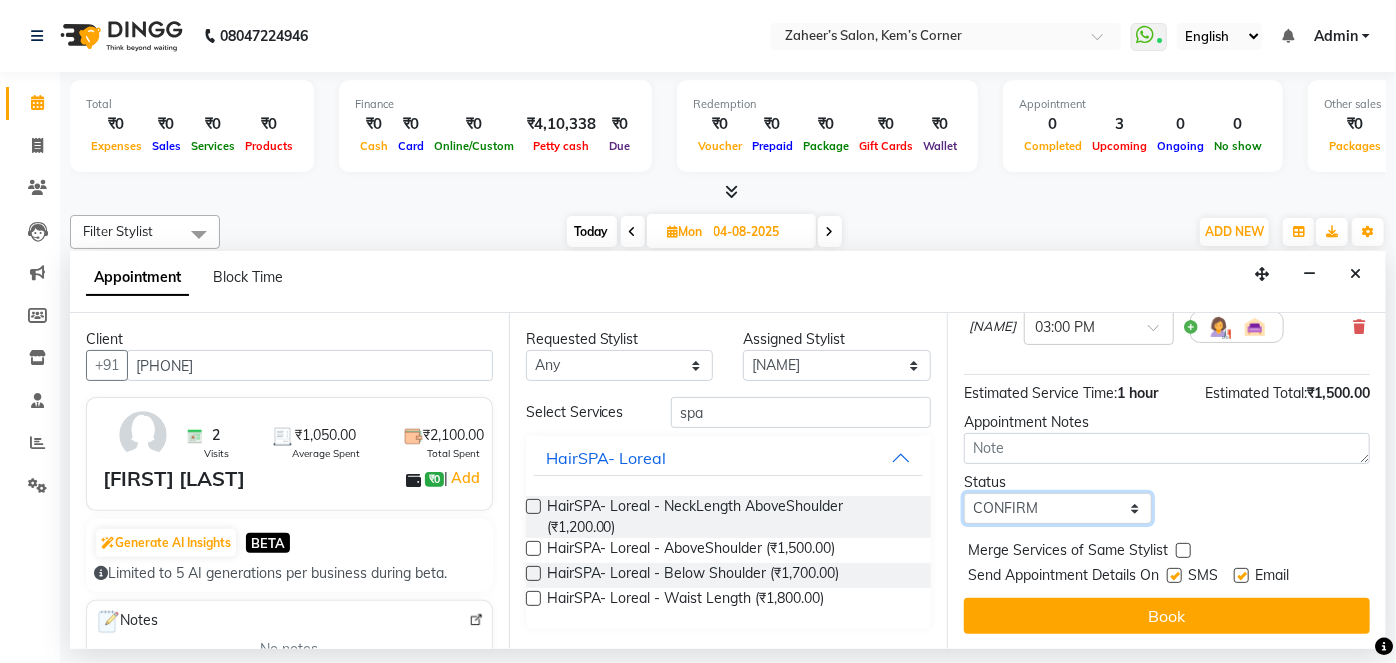 click on "Select TENTATIVE CONFIRM UPCOMING" at bounding box center (1058, 508) 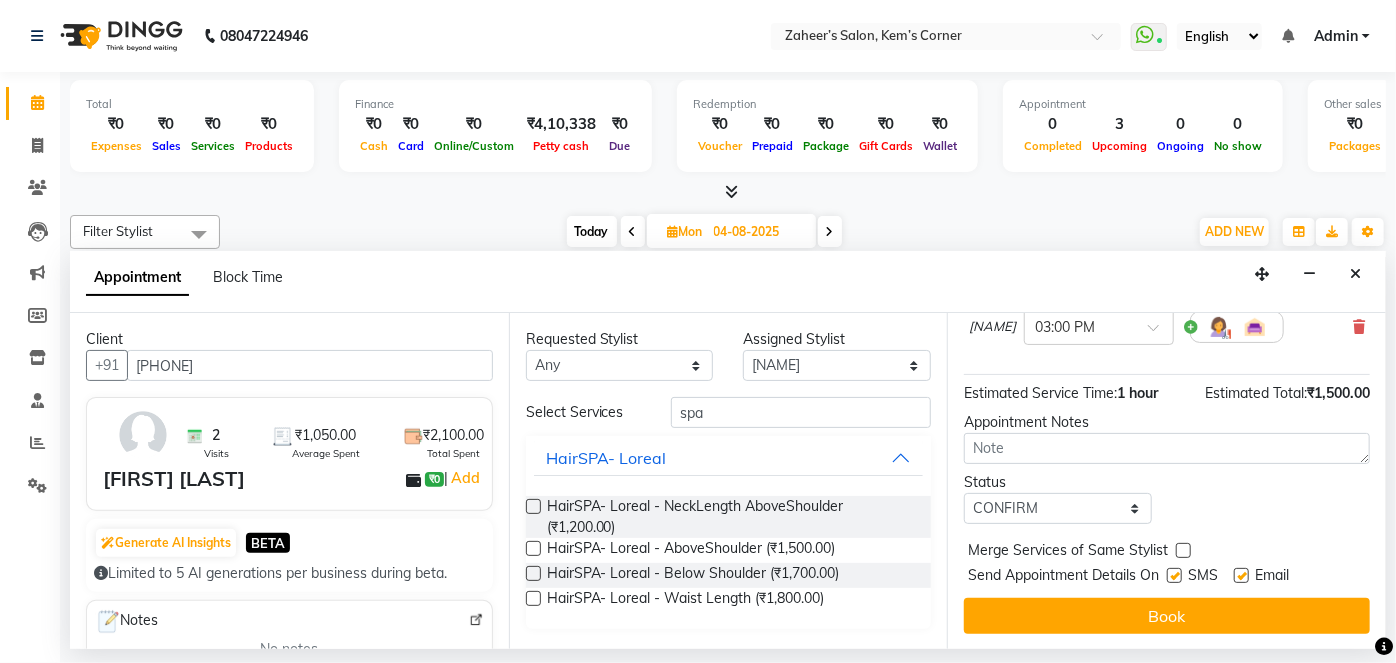 click on "Book" at bounding box center [1167, 616] 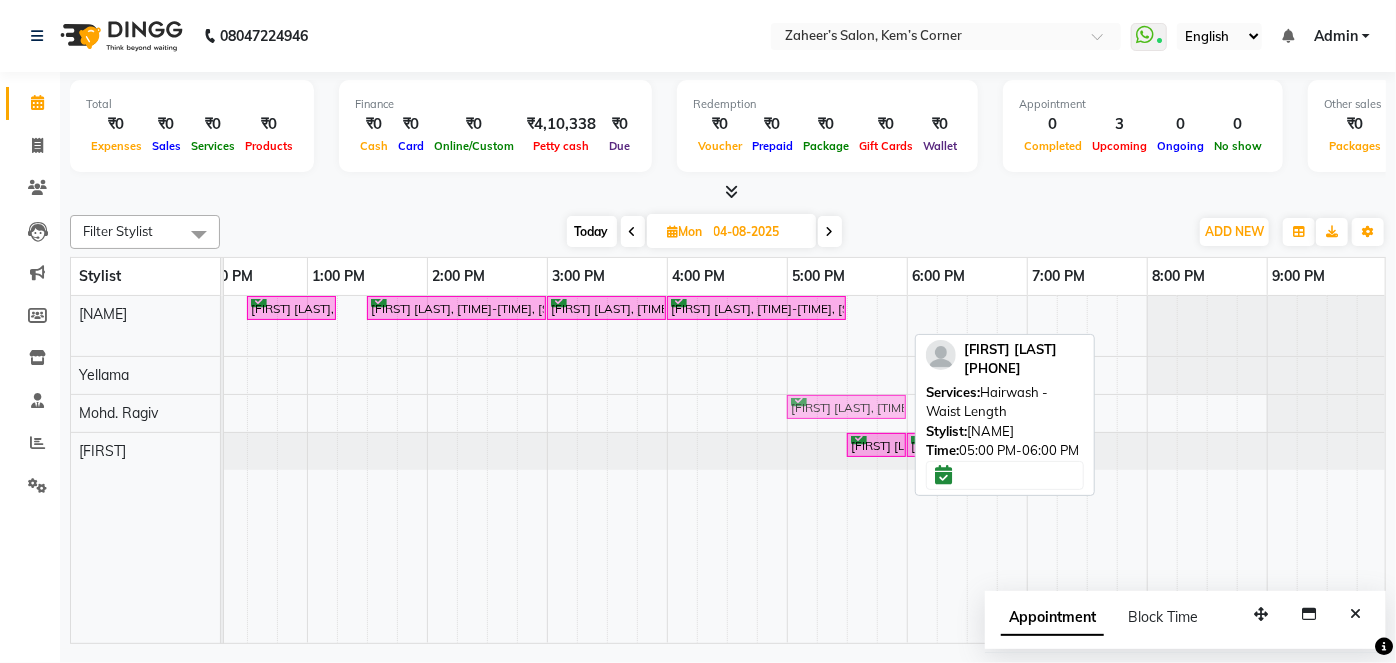 drag, startPoint x: 840, startPoint y: 334, endPoint x: 831, endPoint y: 432, distance: 98.4124 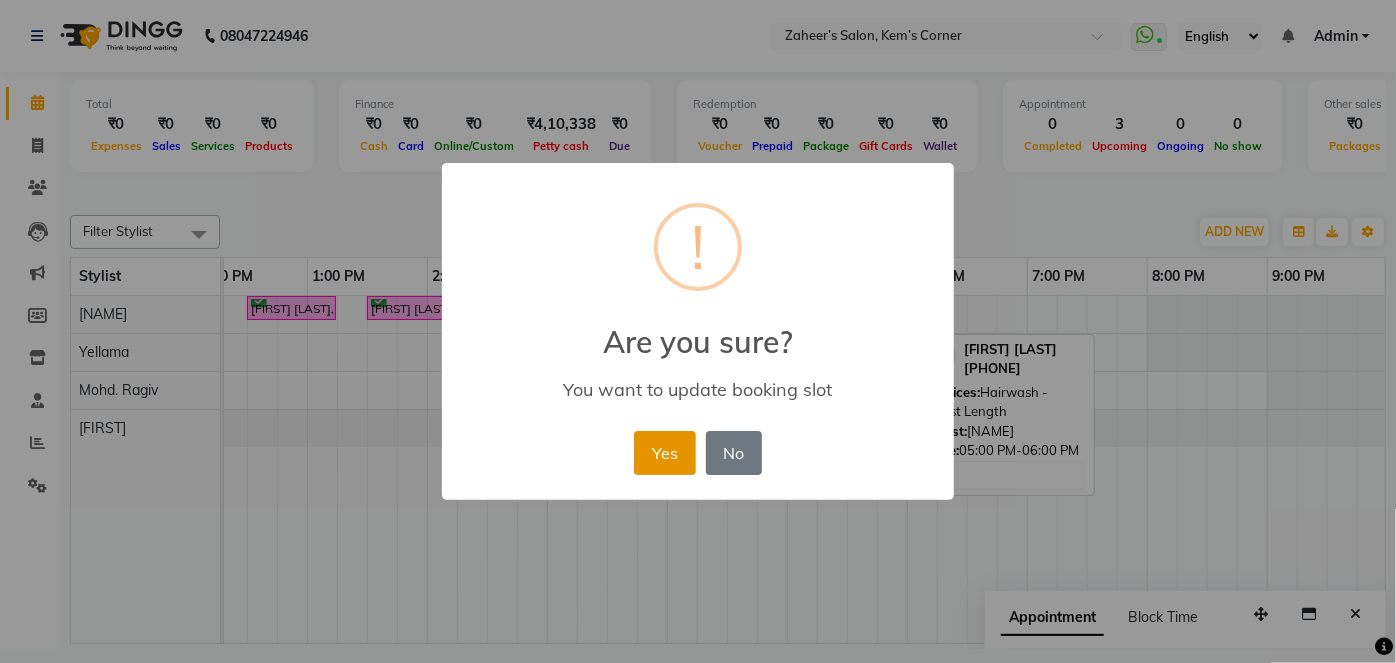 click on "Yes" at bounding box center [664, 453] 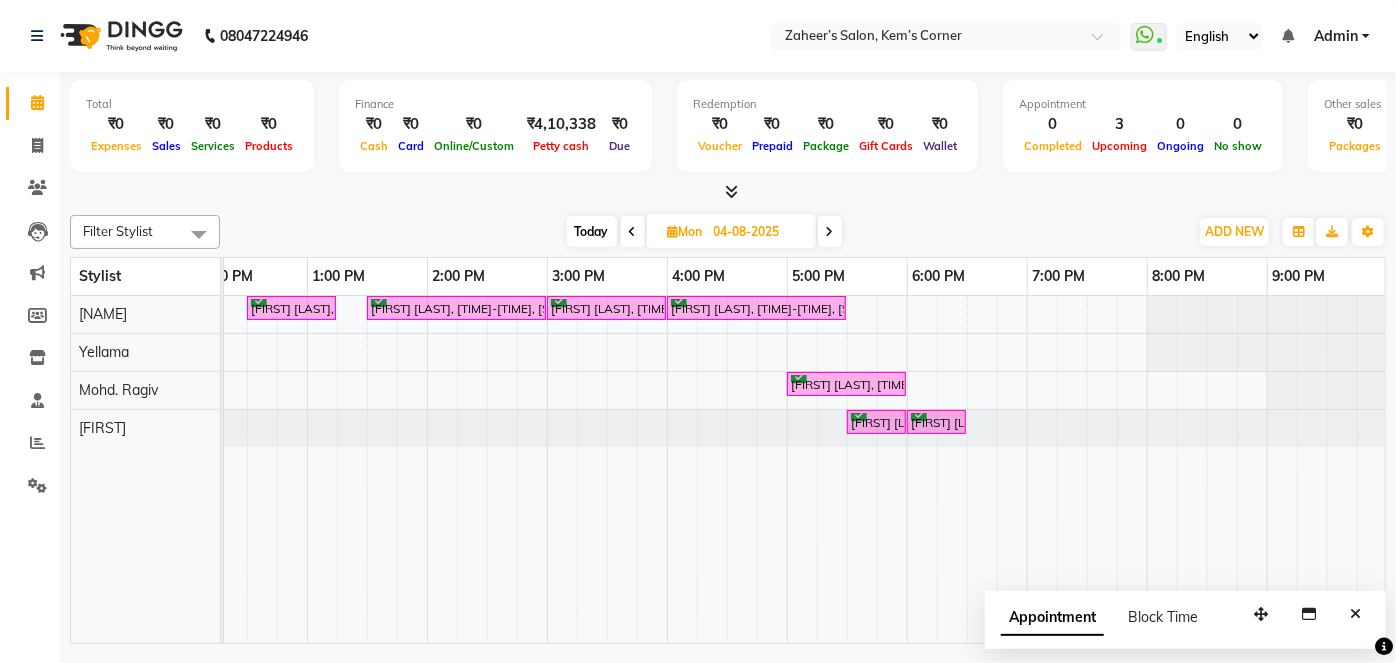 click at bounding box center (830, 231) 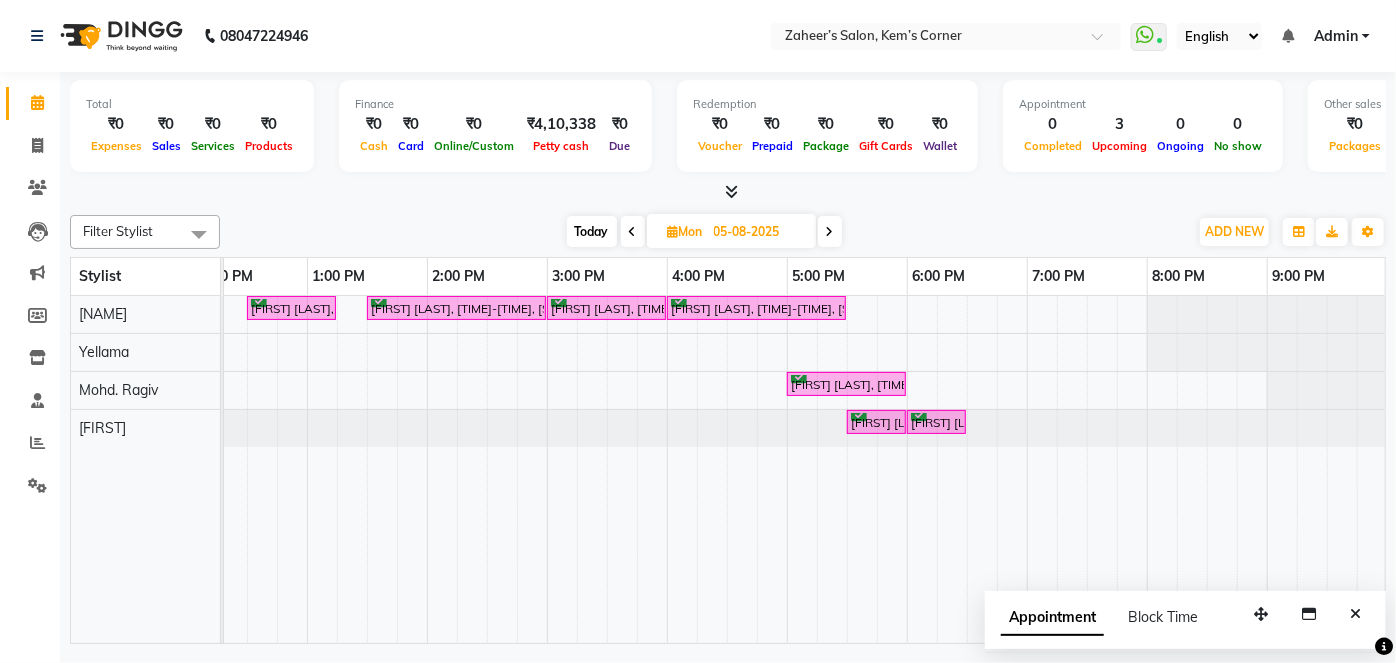 scroll, scrollTop: 0, scrollLeft: 0, axis: both 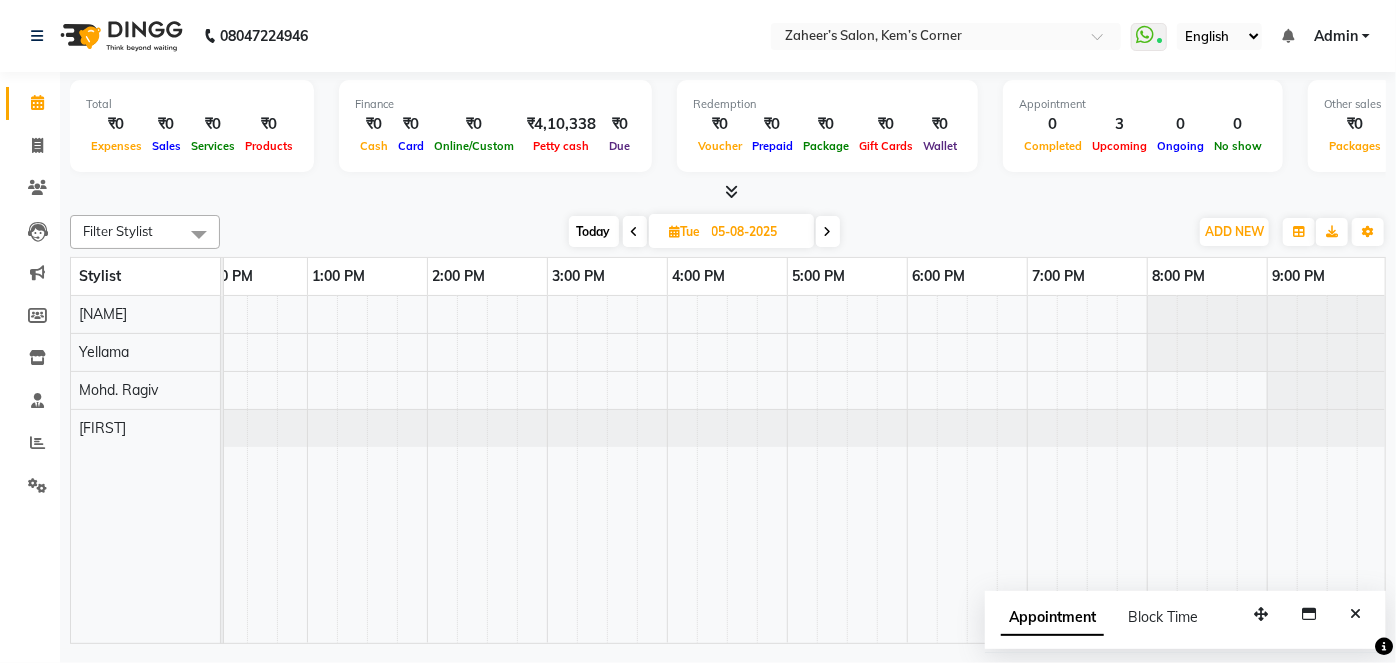click at bounding box center (607, 469) 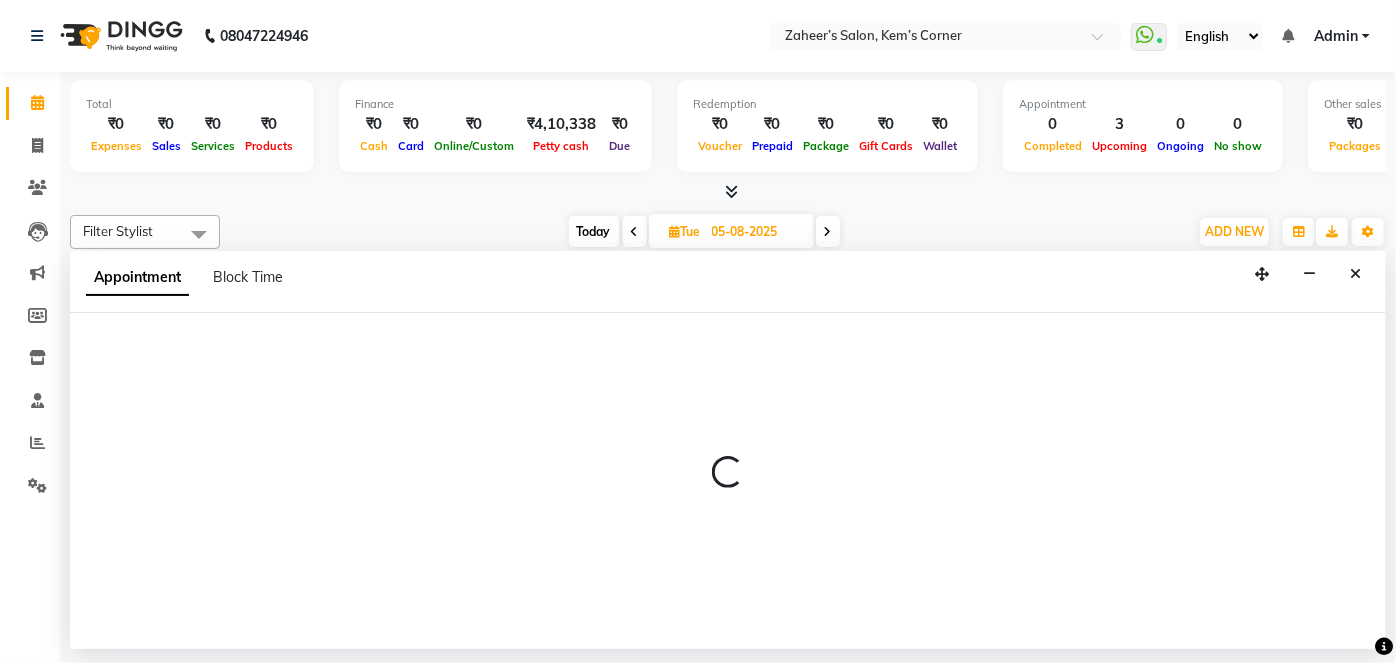 select on "50293" 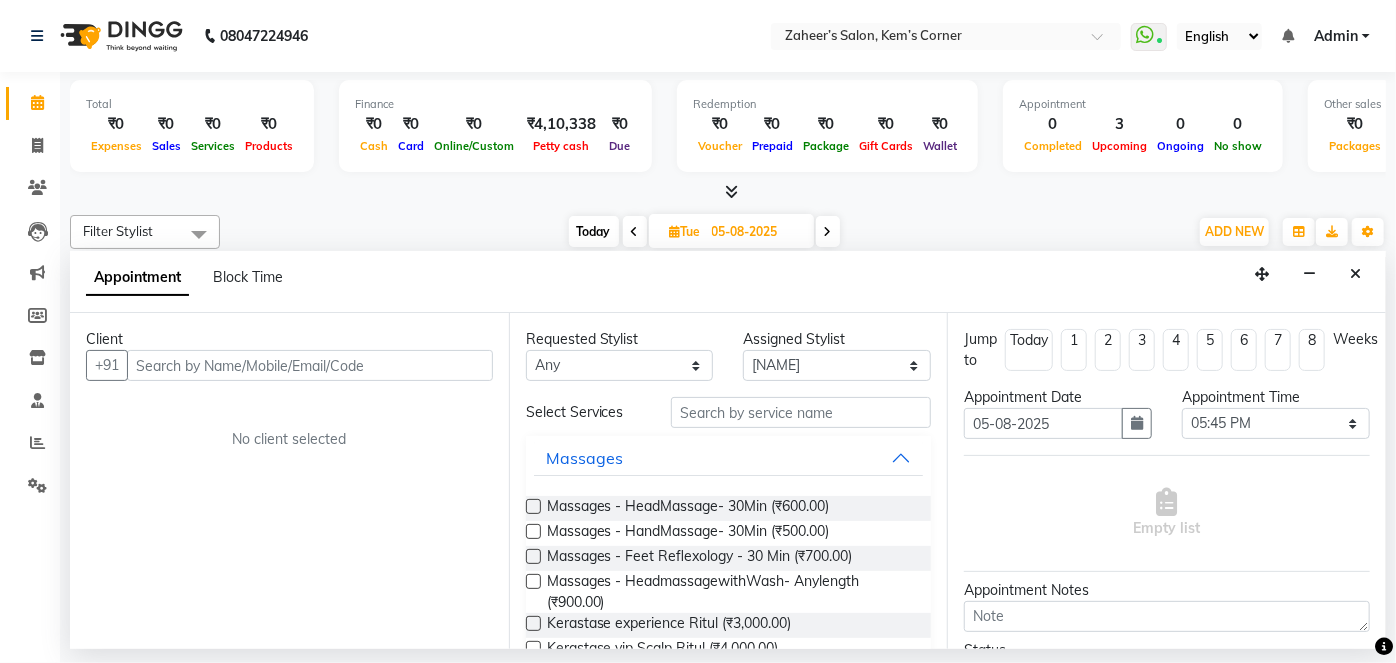 click at bounding box center [310, 365] 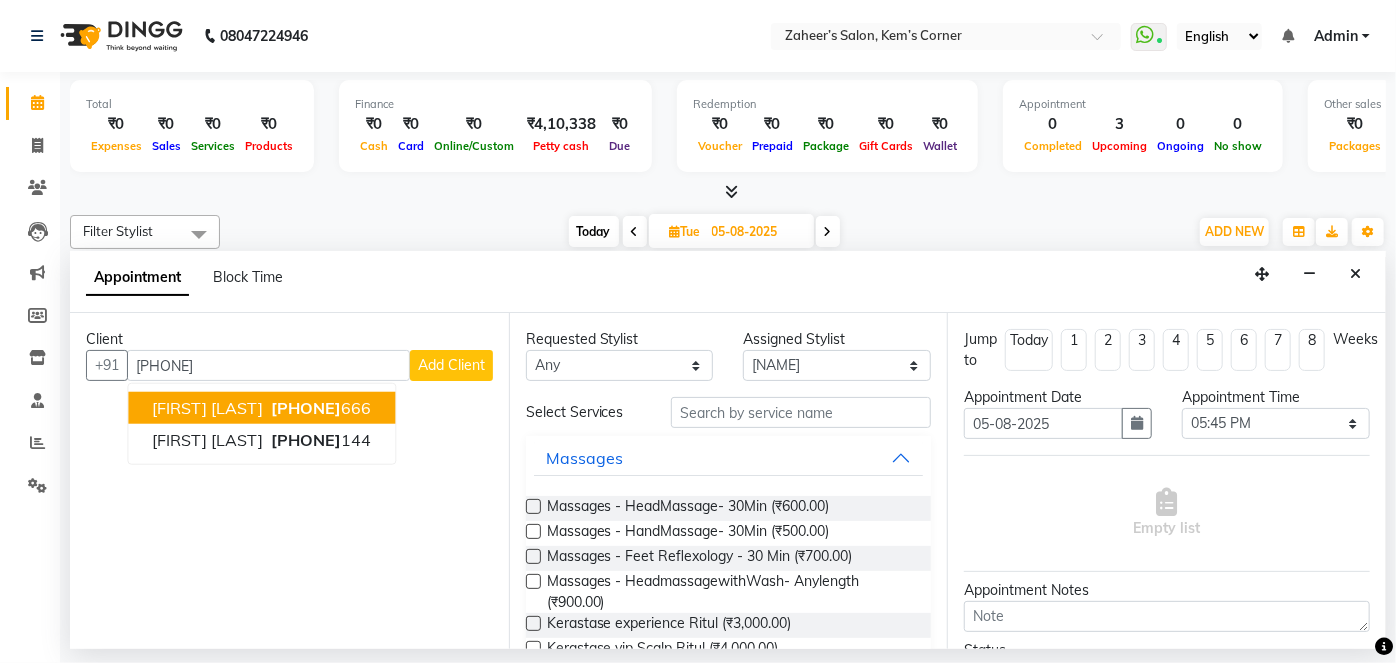 click on "[FIRST] [LAST]   [PHONE]" at bounding box center (261, 408) 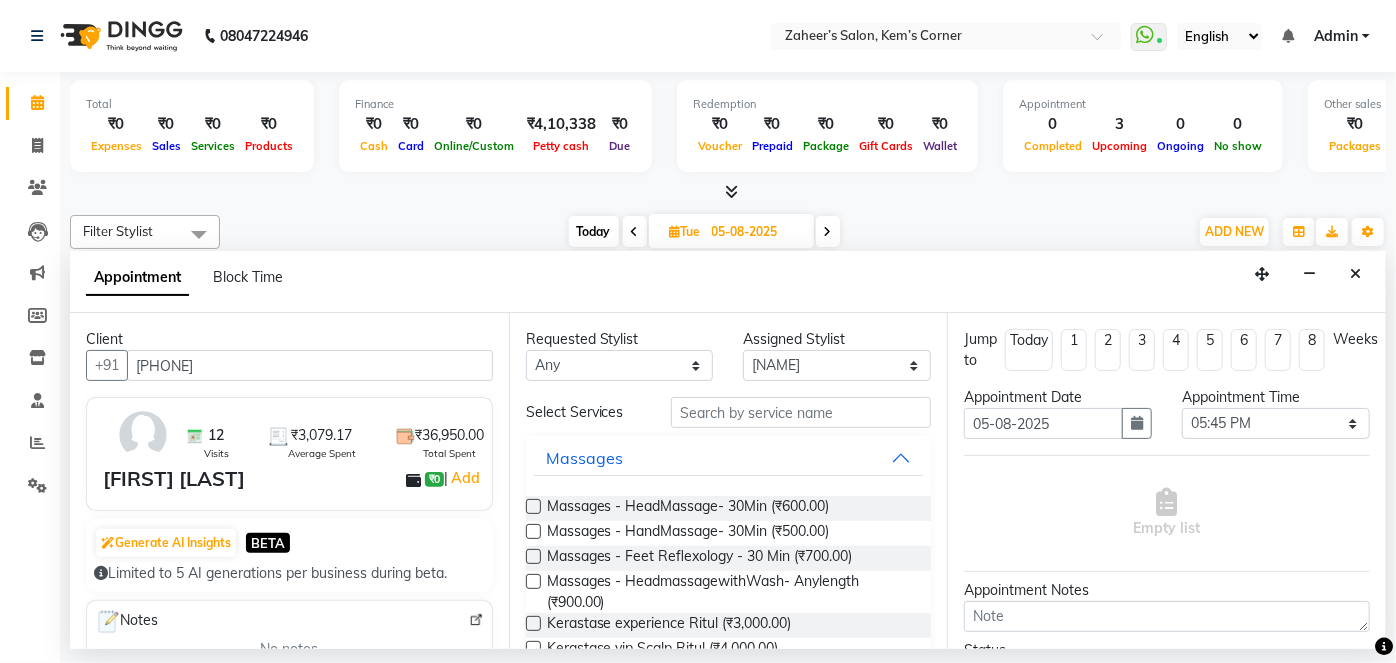 type on "[PHONE]" 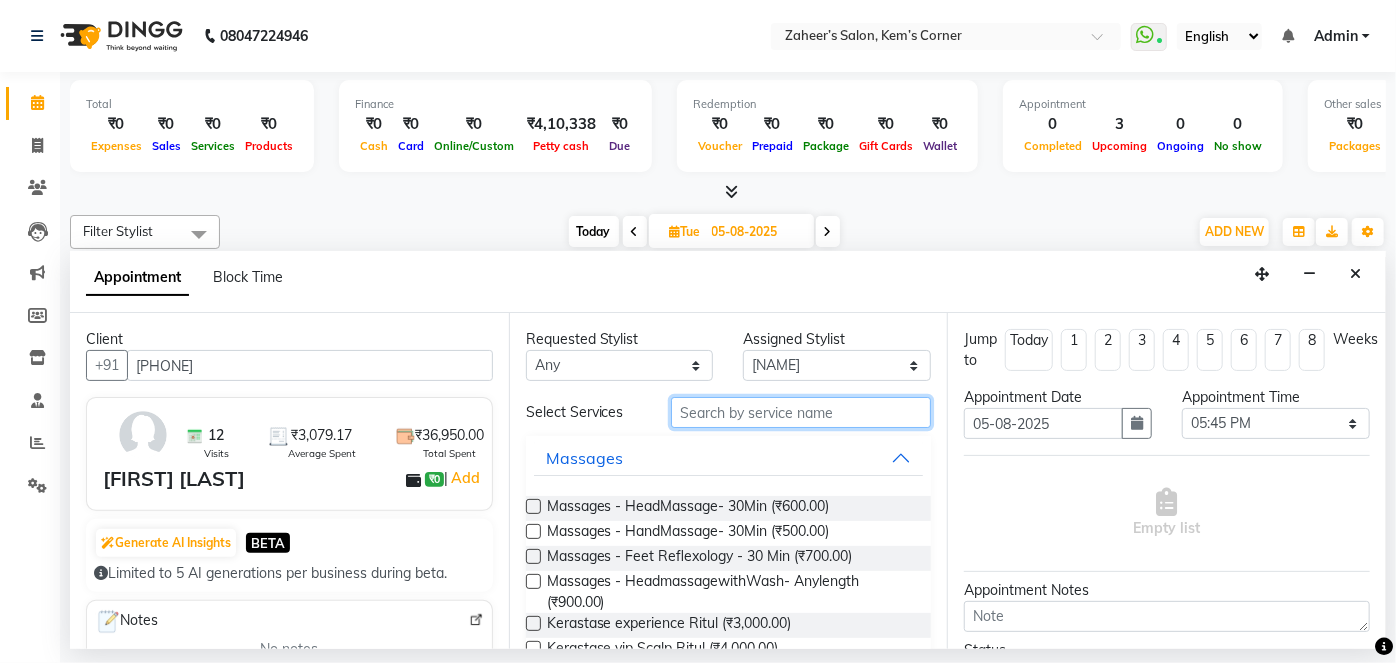 click at bounding box center [801, 412] 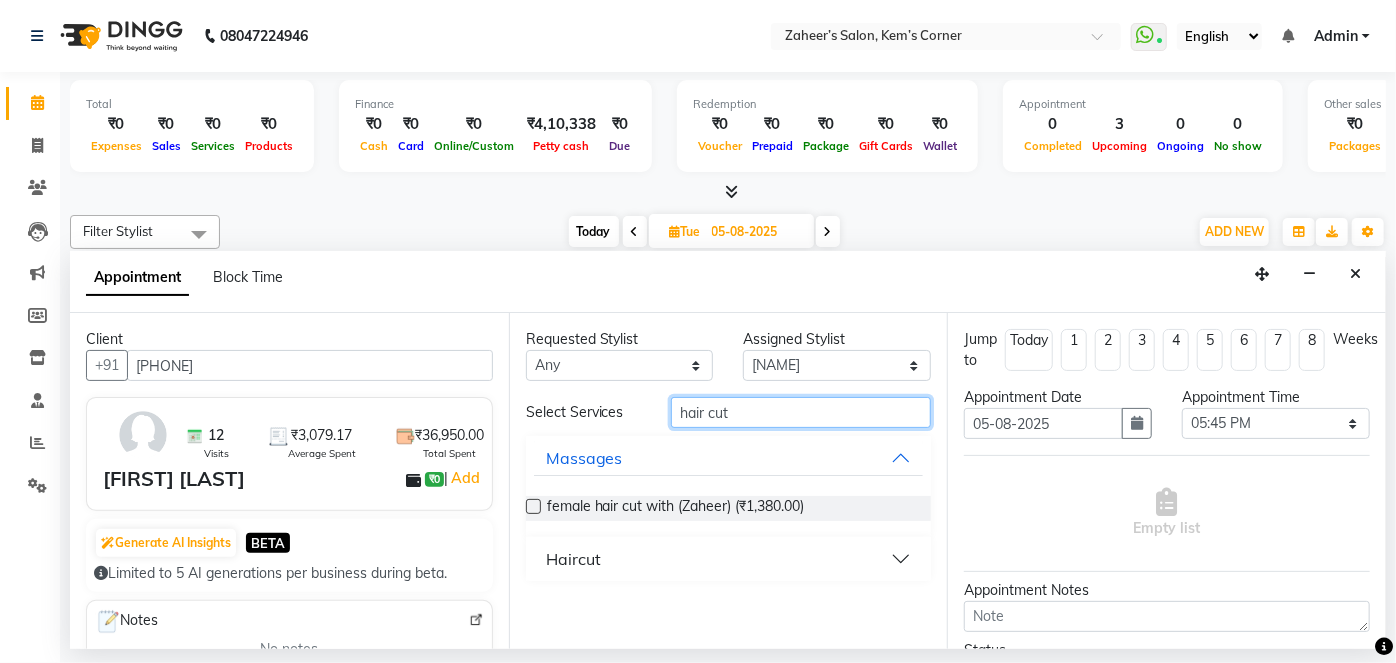 type on "hair cut" 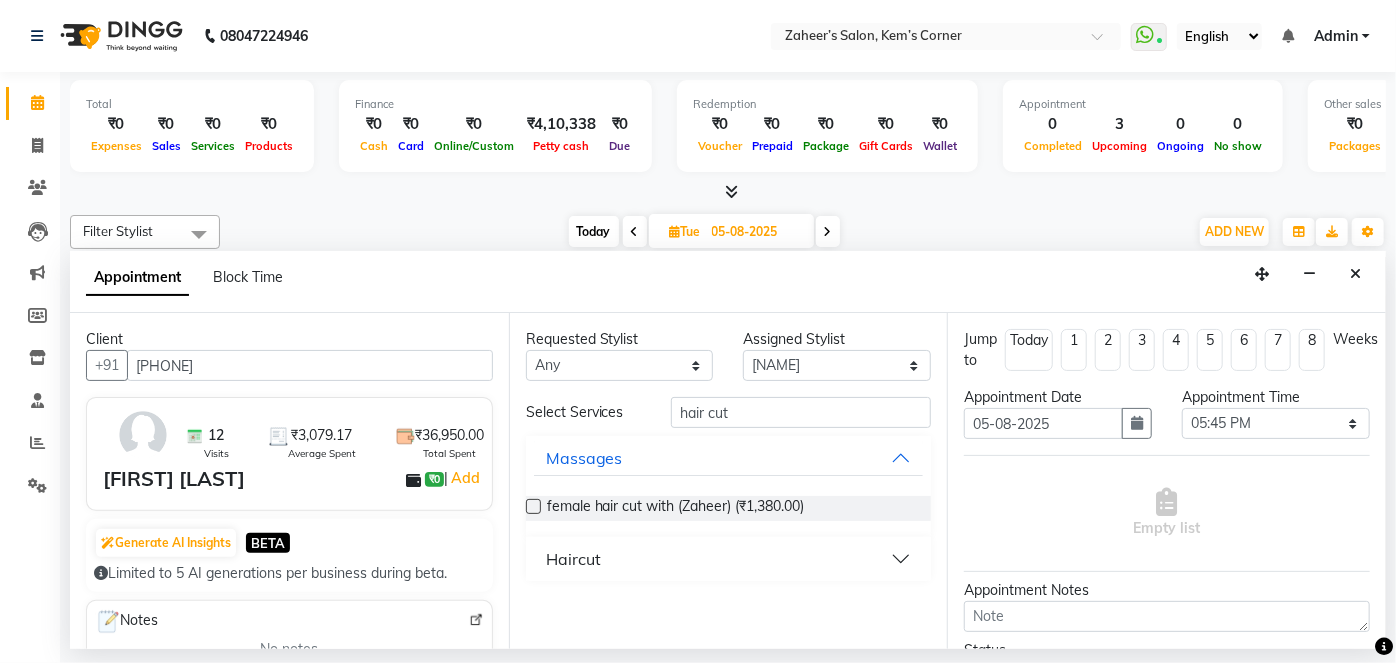 click on "female hair cut  with (Zaheer) (₹1,380.00)" at bounding box center [729, 508] 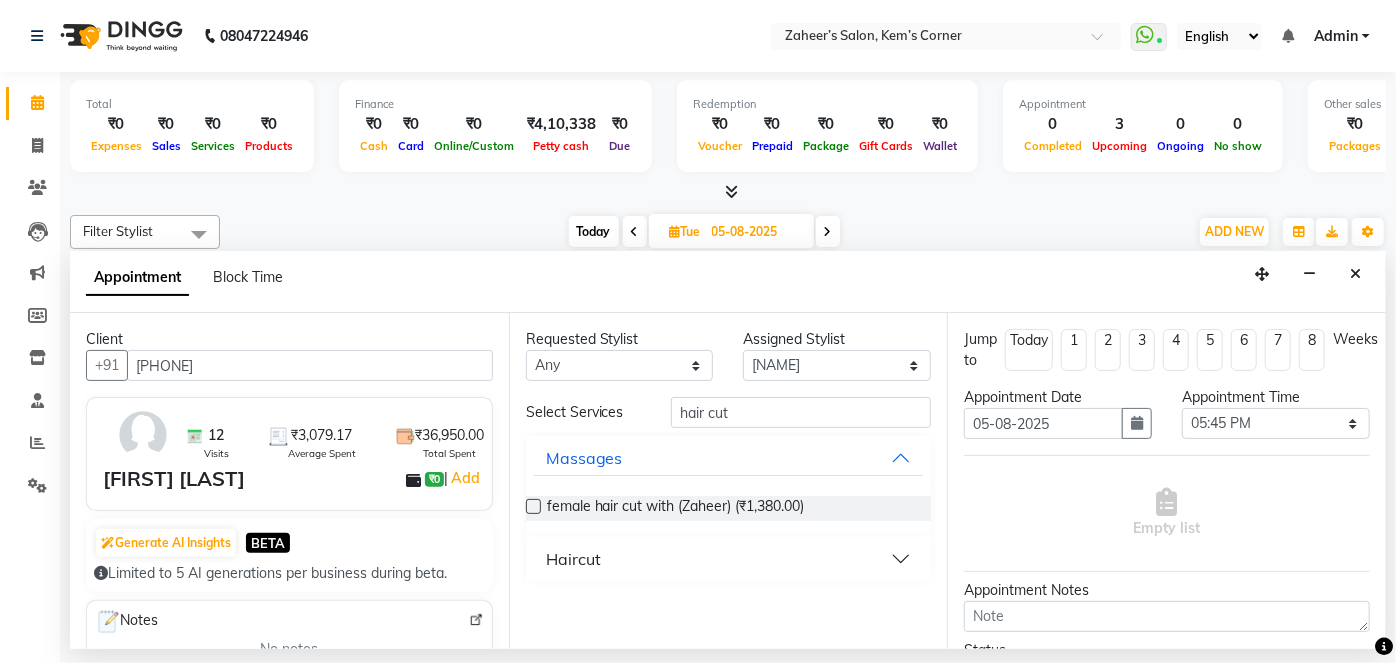 click on "female hair cut  with (Zaheer) (₹1,380.00)" at bounding box center (729, 508) 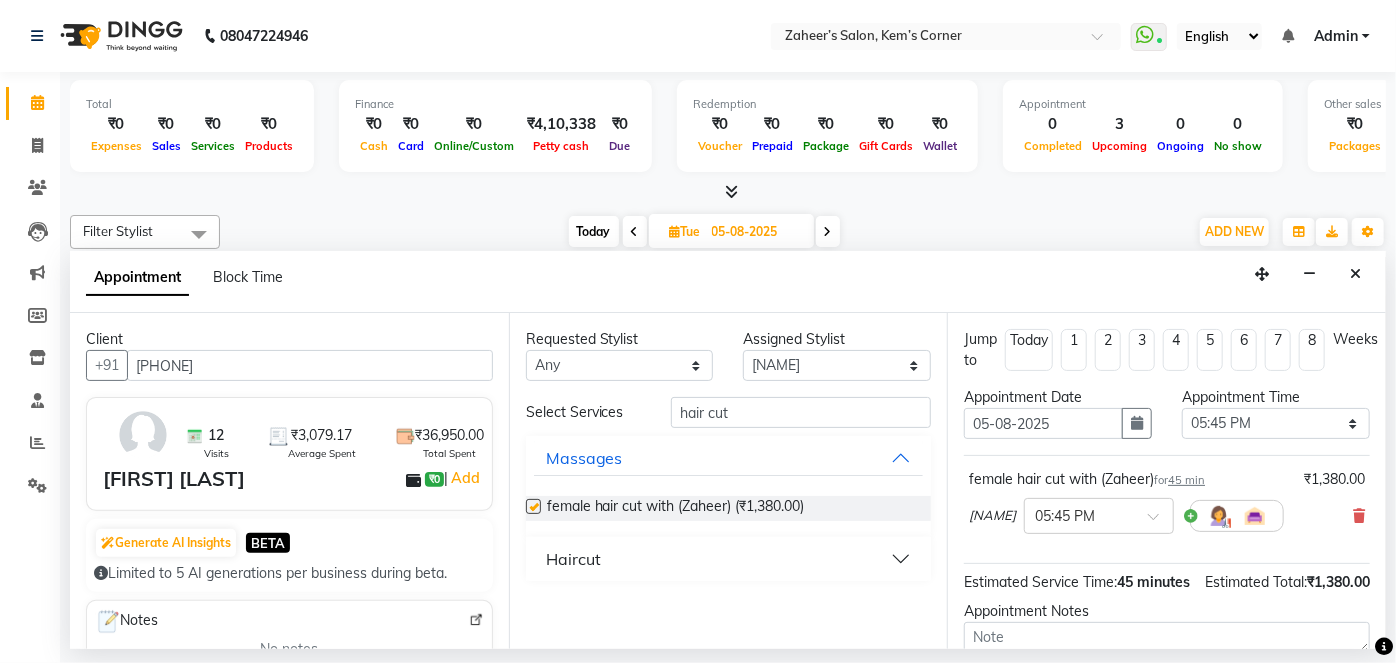 checkbox on "false" 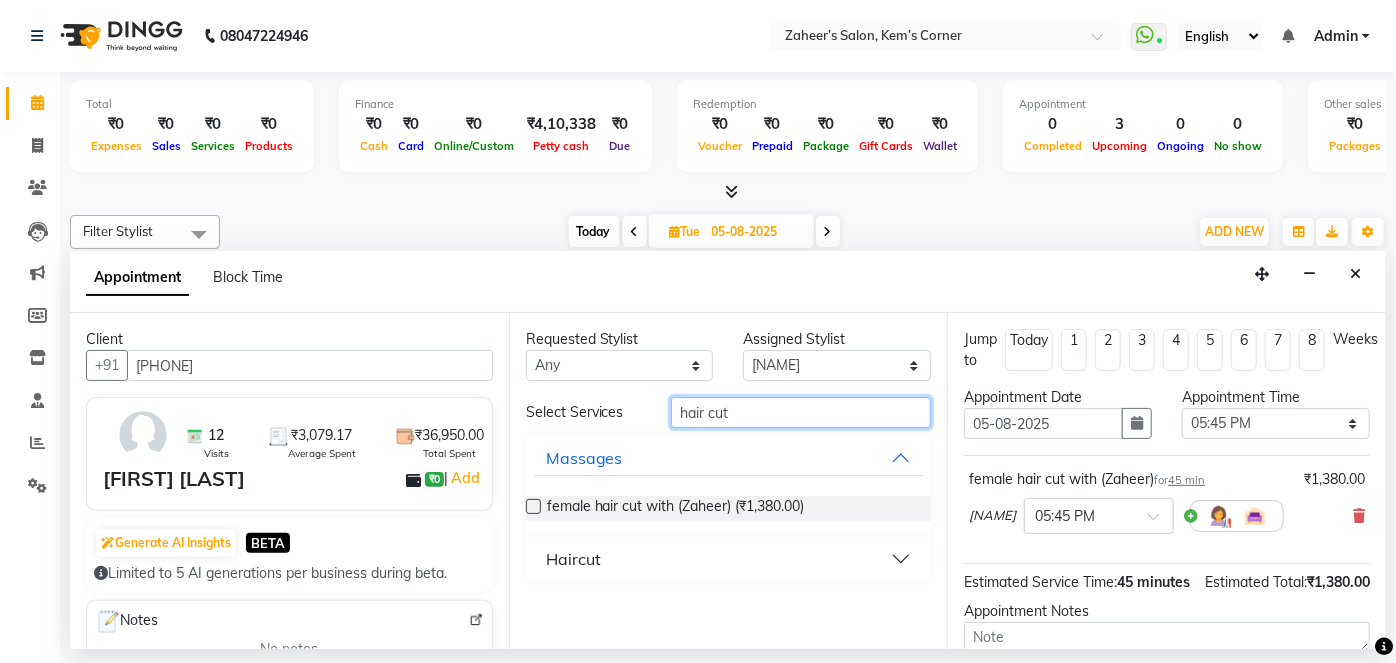 click on "hair cut" at bounding box center [801, 412] 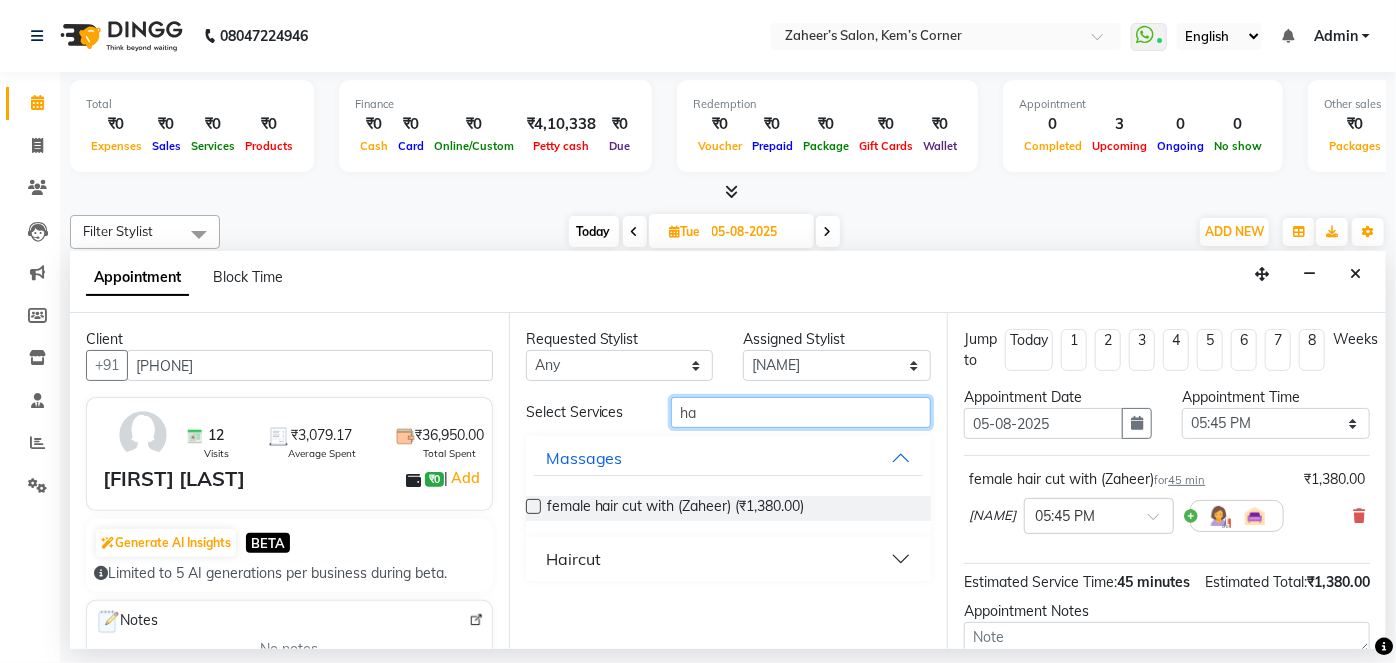 type on "h" 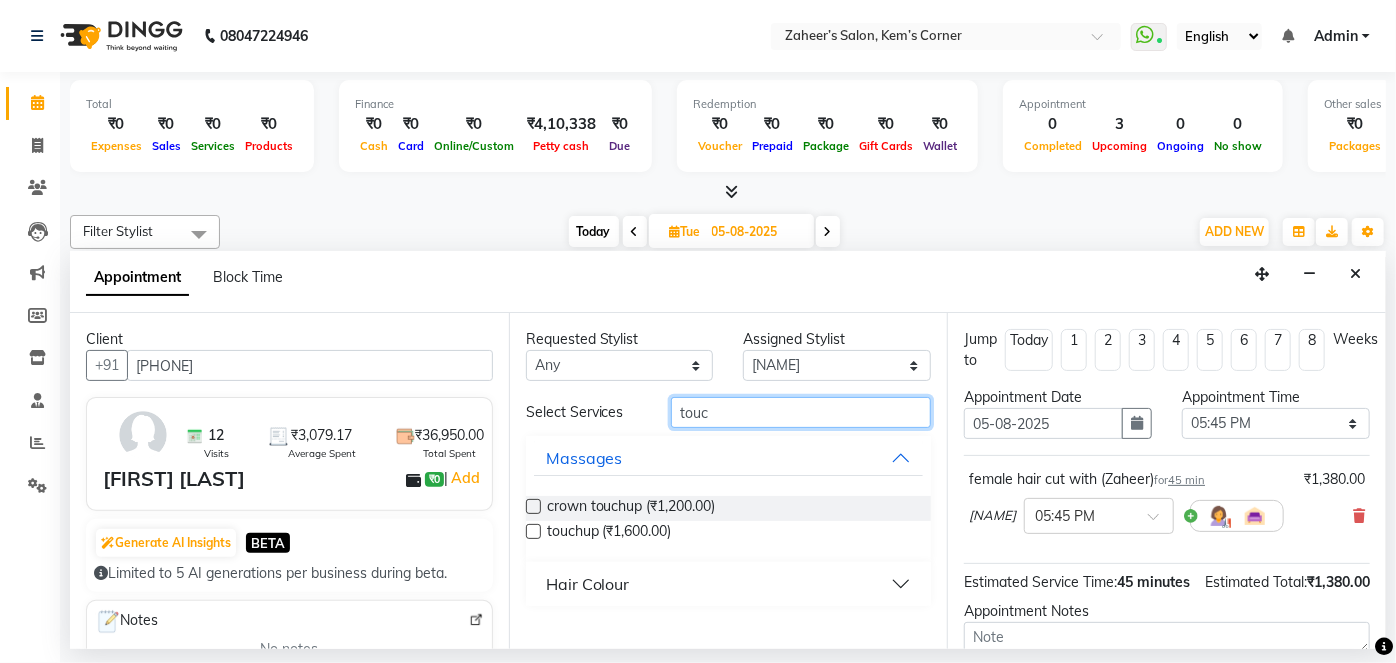 type on "touc" 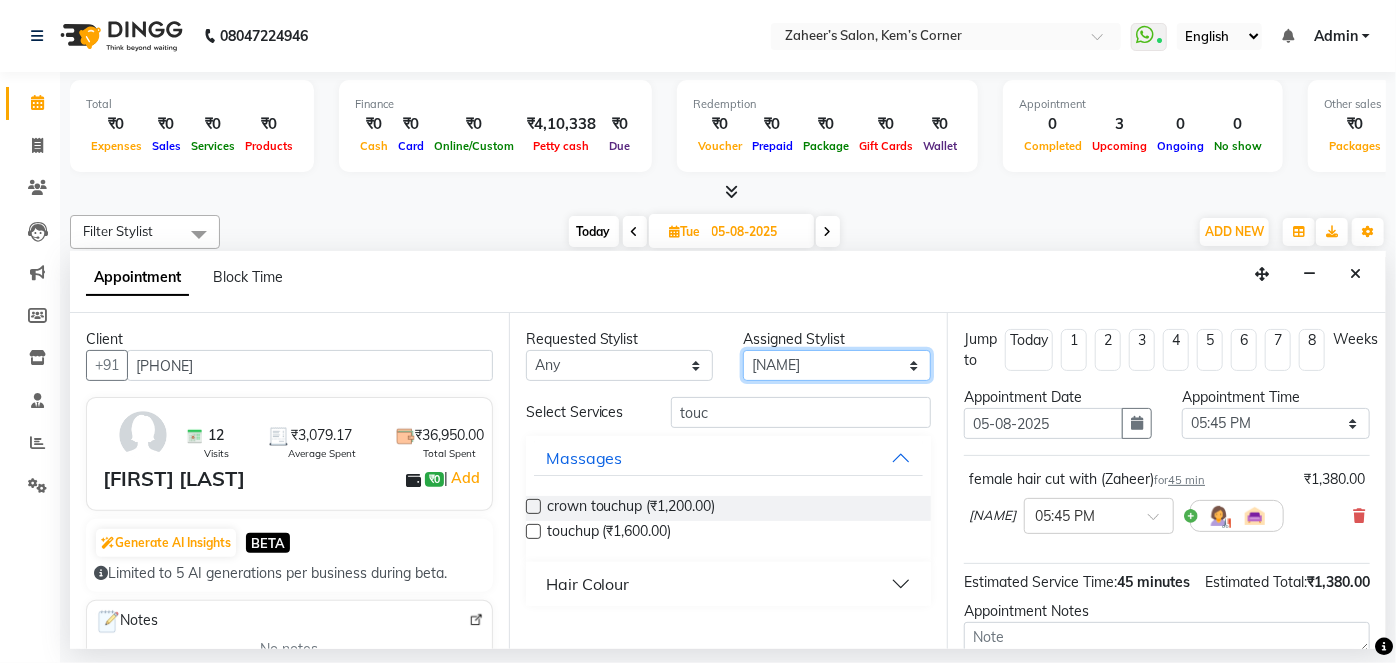 click on "Select [FIRST] [NAME] [NAME] [NAME]" at bounding box center (837, 365) 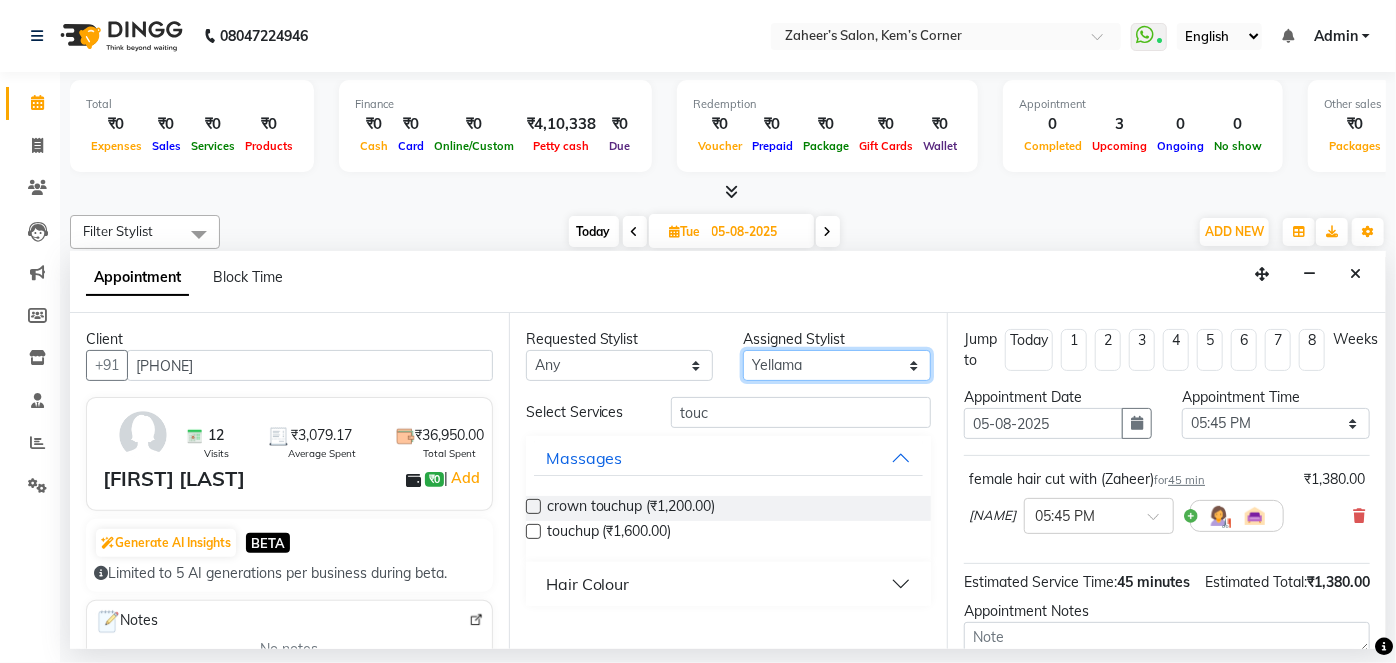 click on "Select [FIRST] [NAME] [NAME] [NAME]" at bounding box center [837, 365] 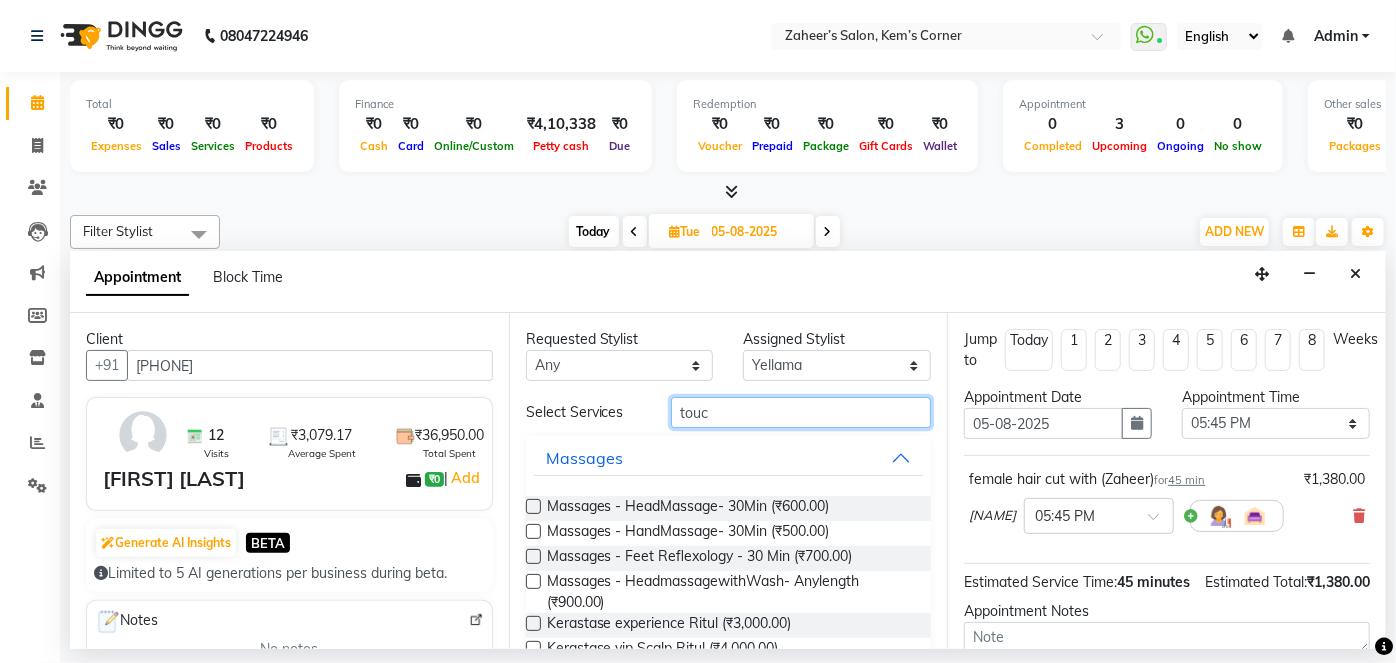 click on "touc" at bounding box center [801, 412] 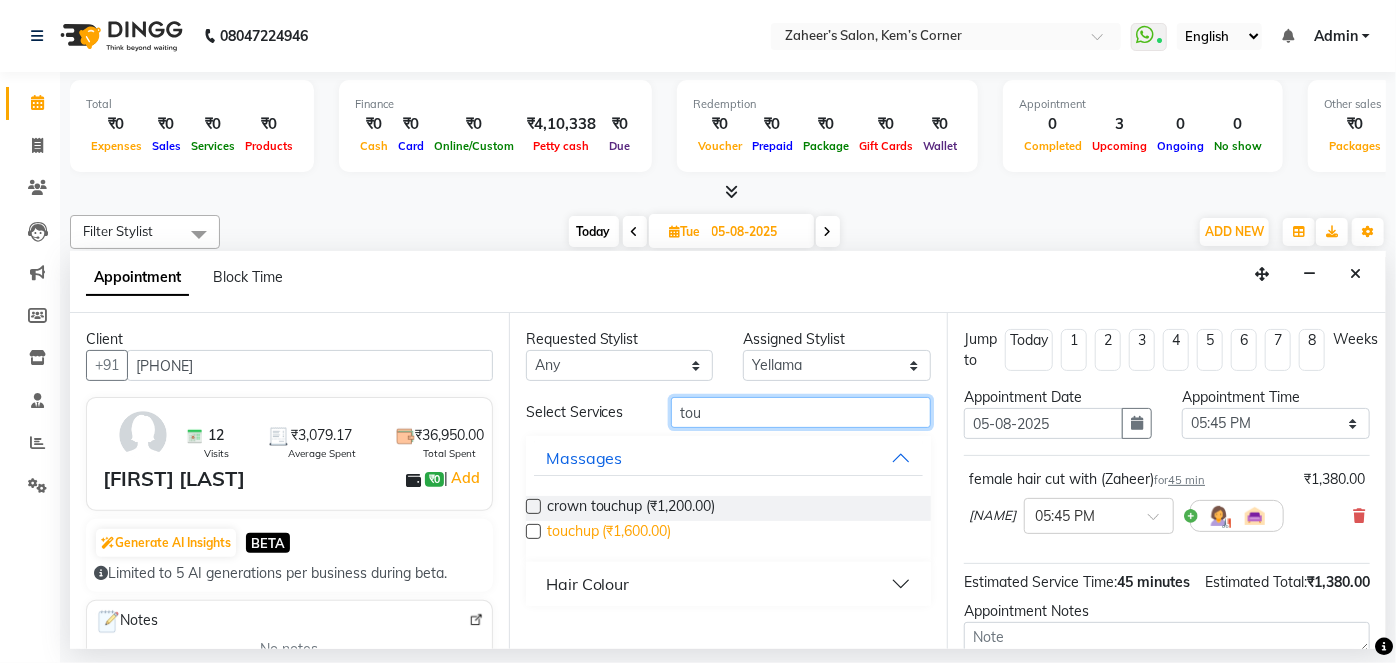 type on "tou" 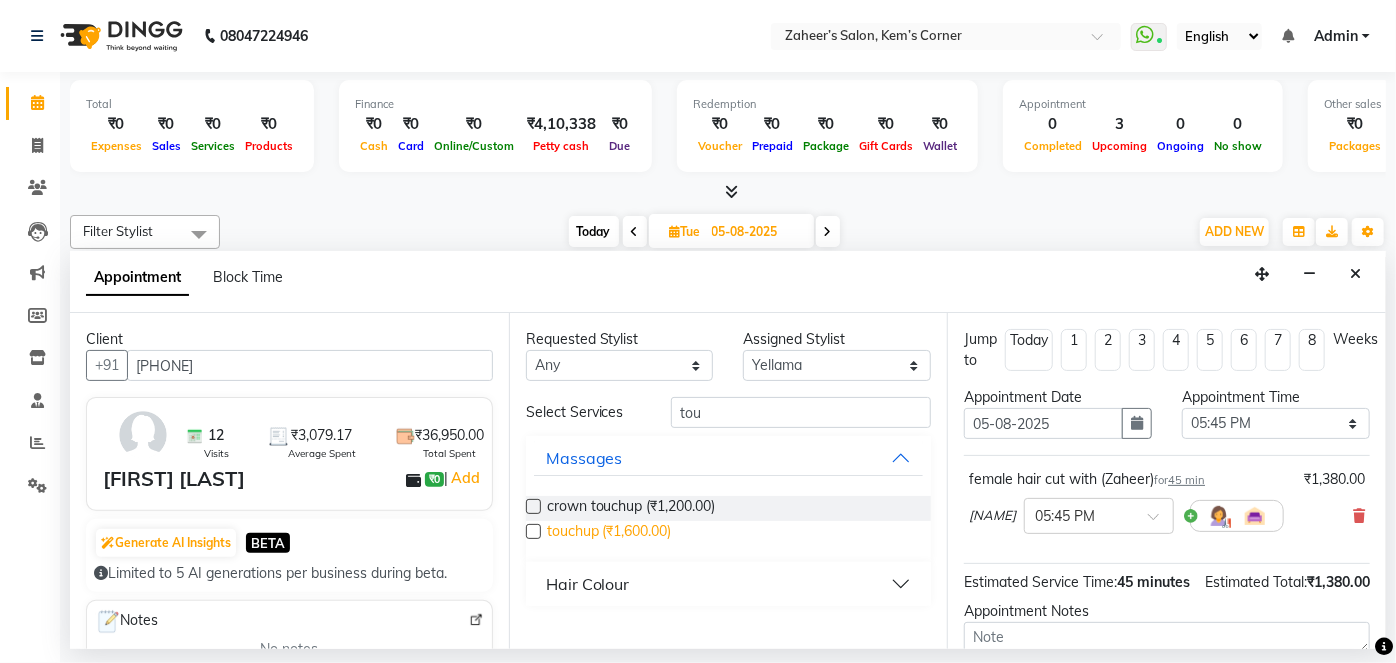 click on "touchup (₹1,600.00)" at bounding box center (609, 533) 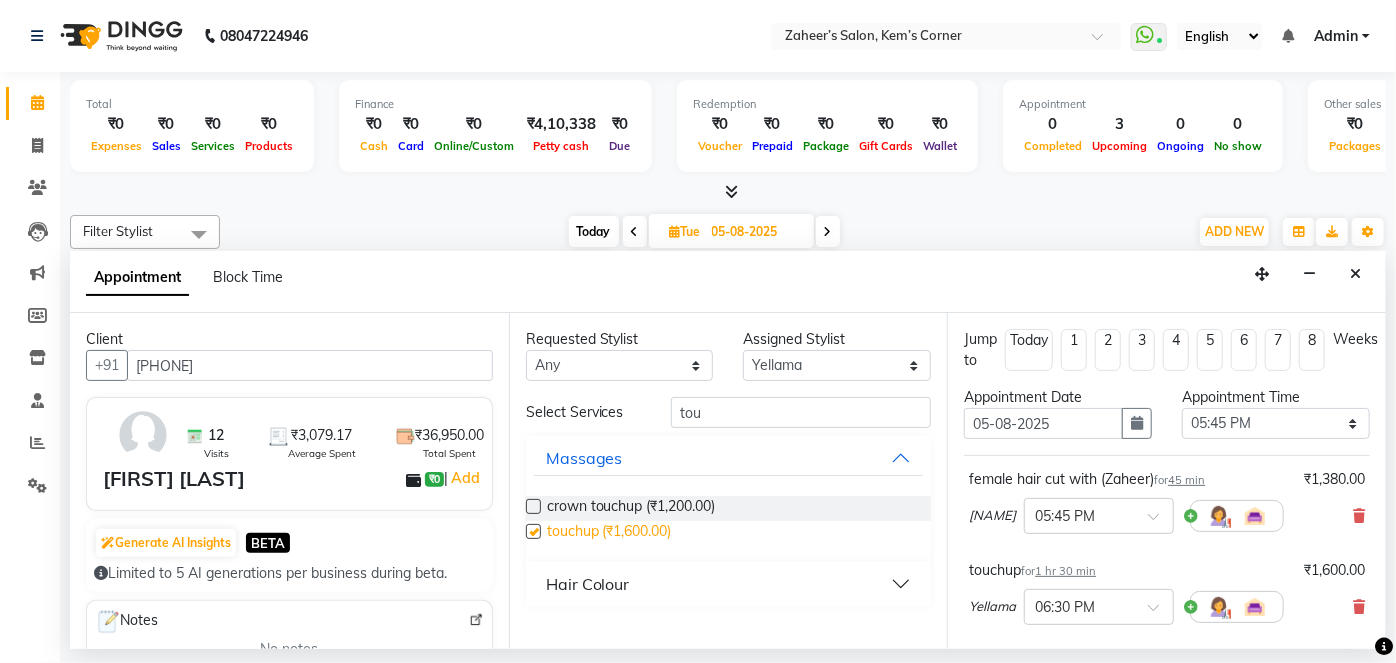checkbox on "false" 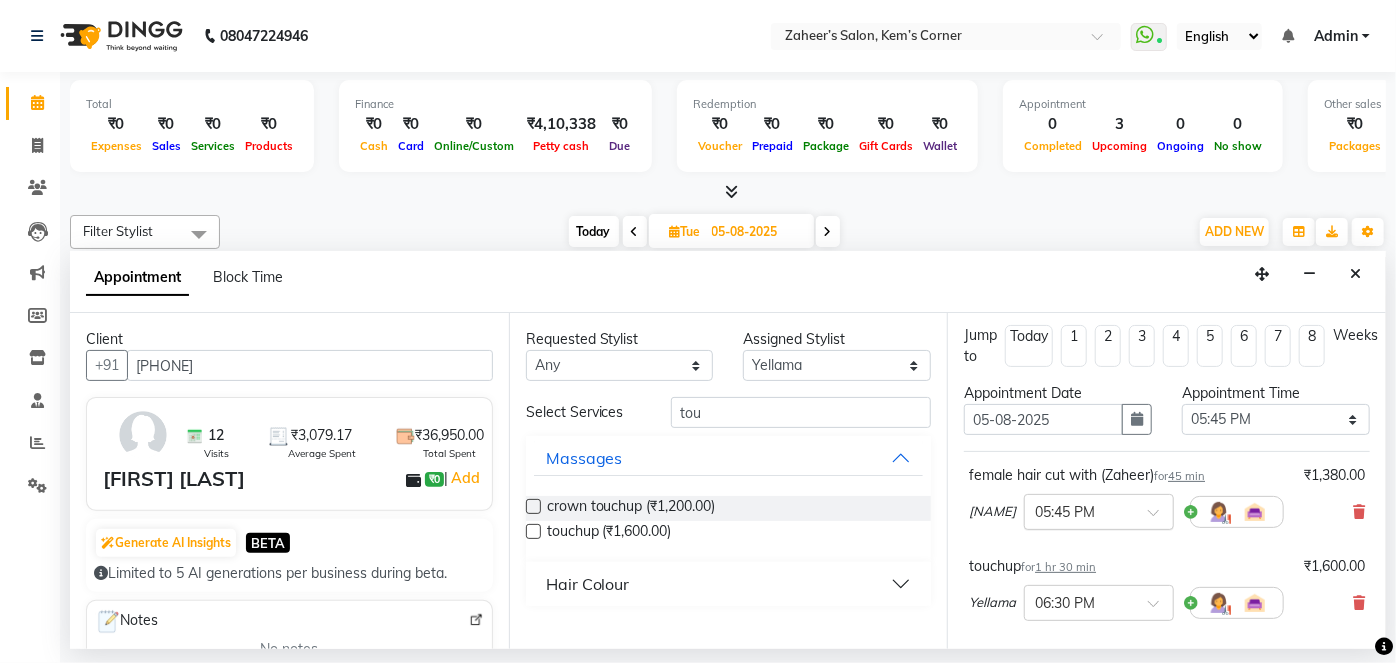 scroll, scrollTop: 0, scrollLeft: 0, axis: both 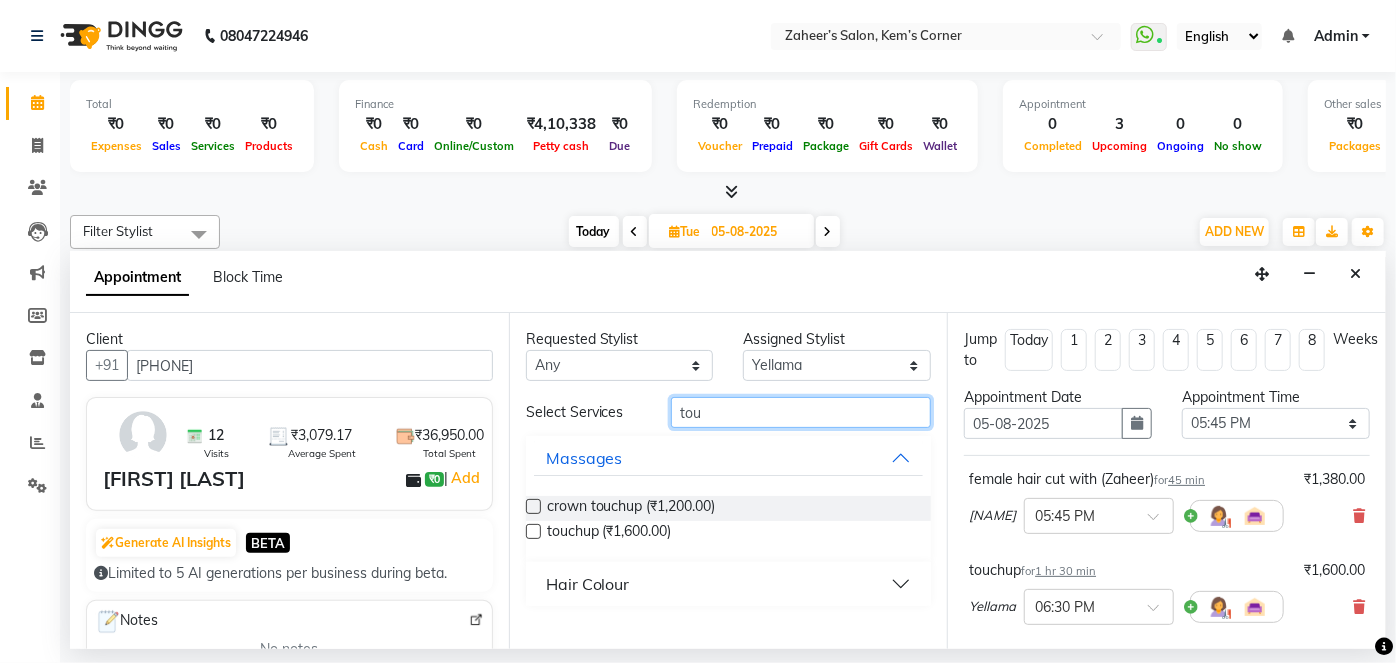 click on "tou" at bounding box center [801, 412] 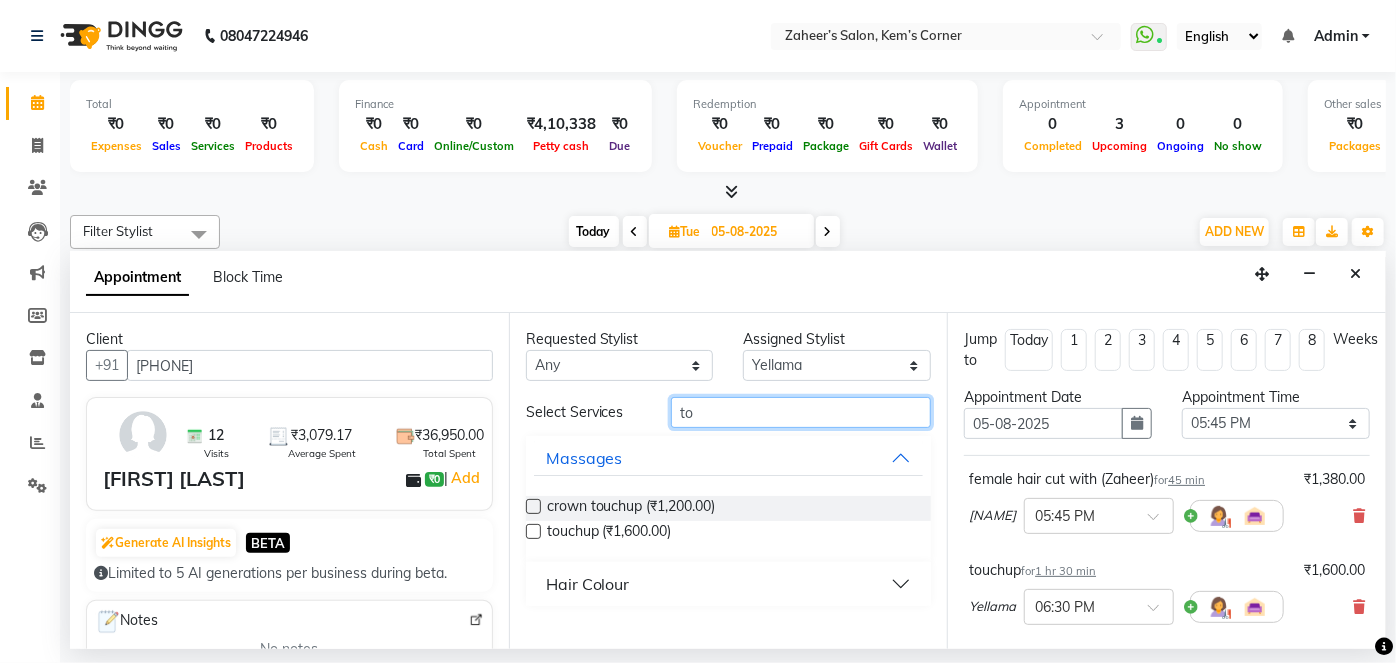 type on "t" 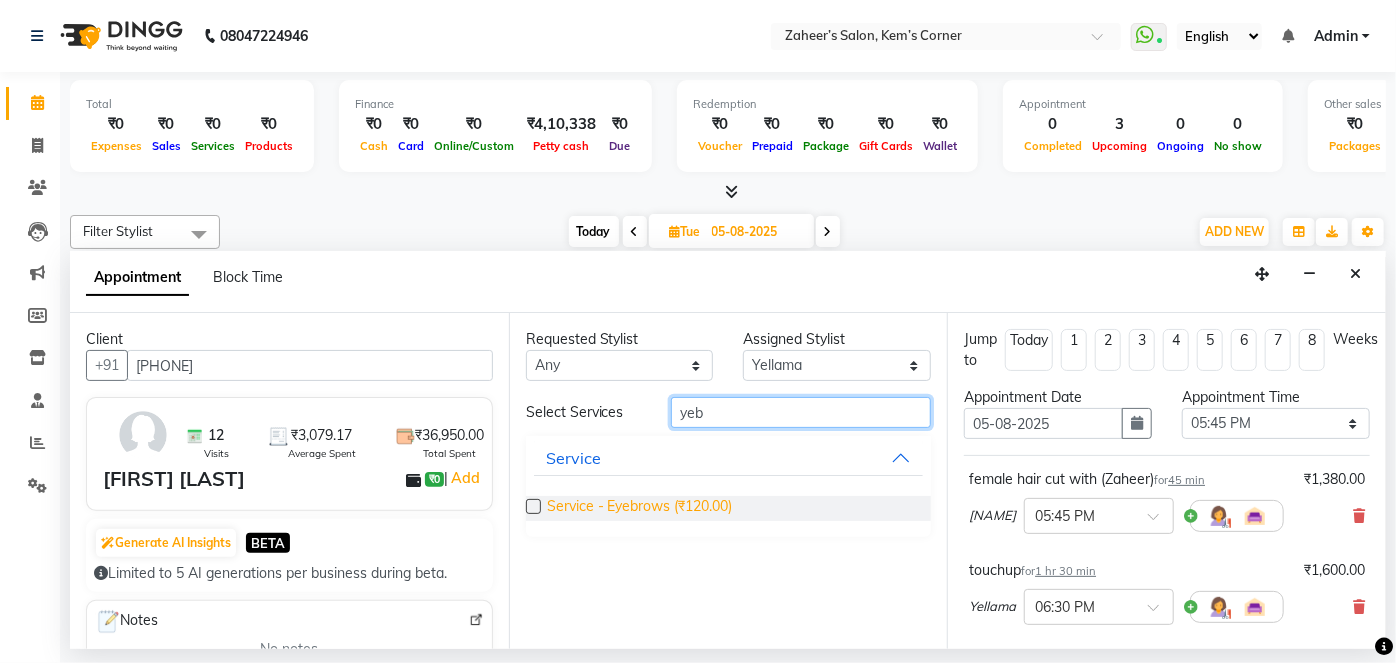 type on "yeb" 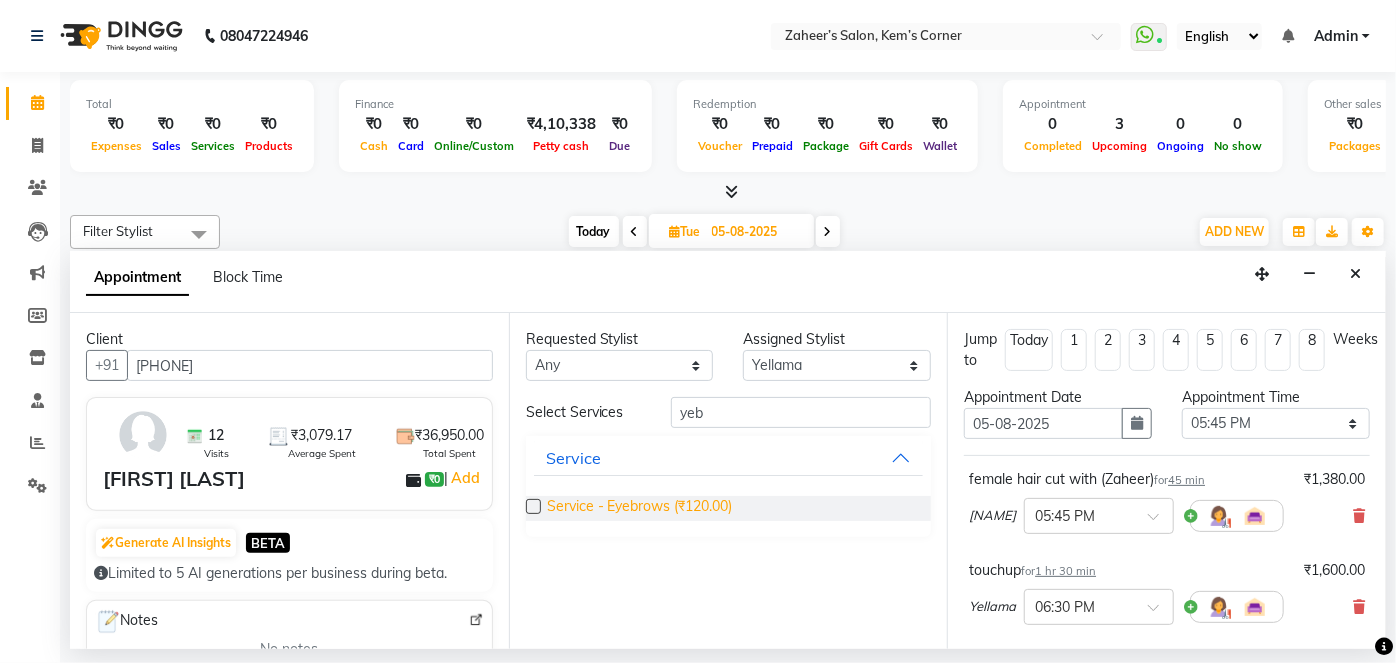click on "Service - Eyebrows (₹120.00)" at bounding box center (640, 508) 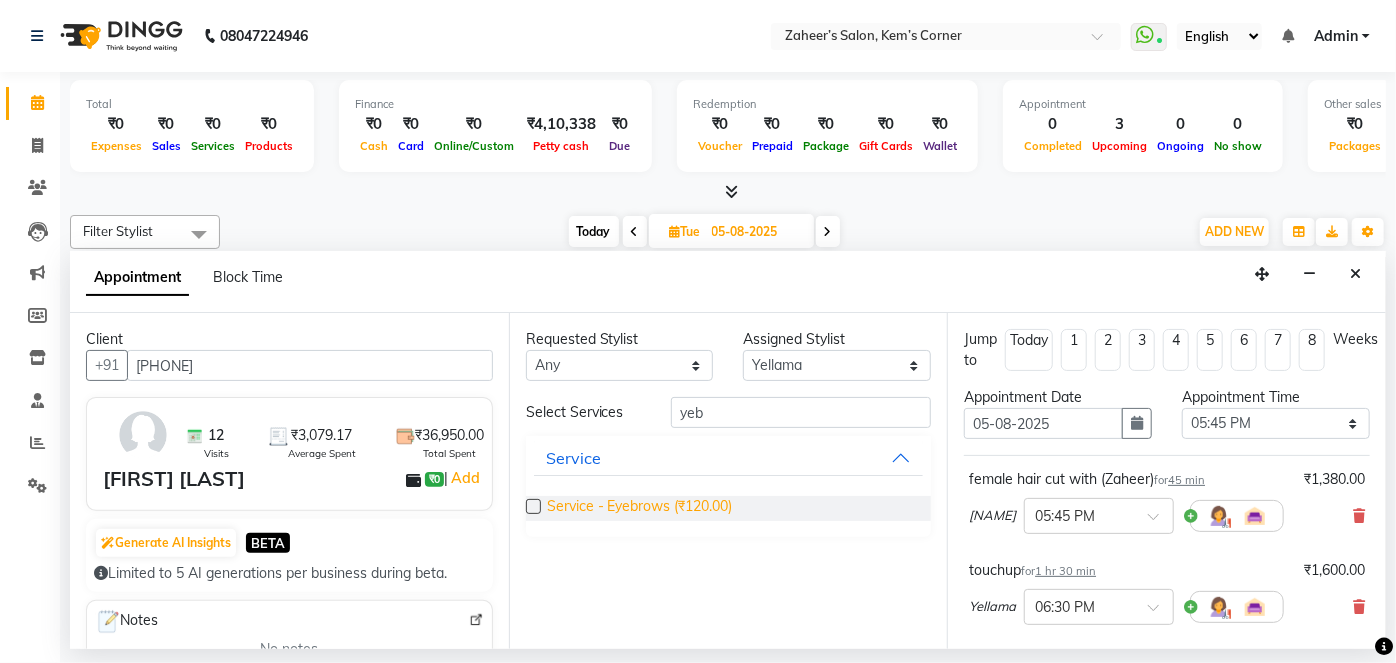 click on "Service - Eyebrows (₹120.00)" at bounding box center [640, 508] 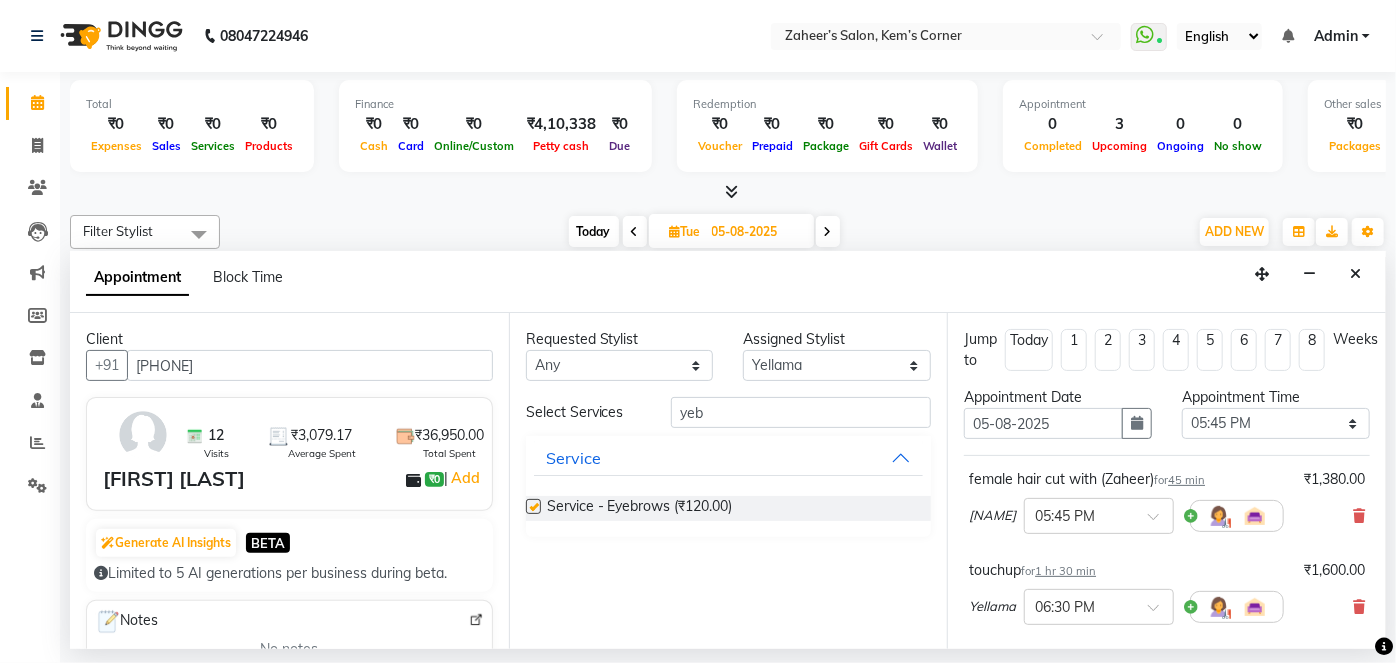 checkbox on "false" 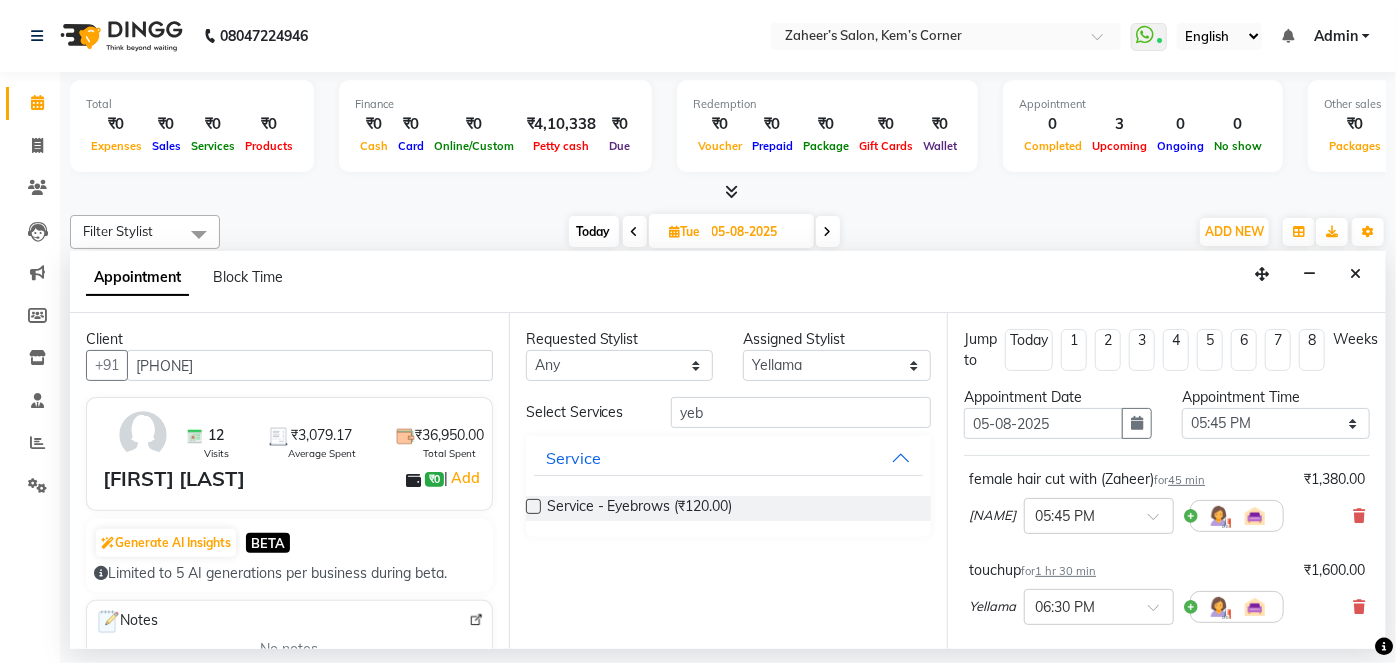 click on "Service - Eyebrows (₹120.00)" at bounding box center (729, 508) 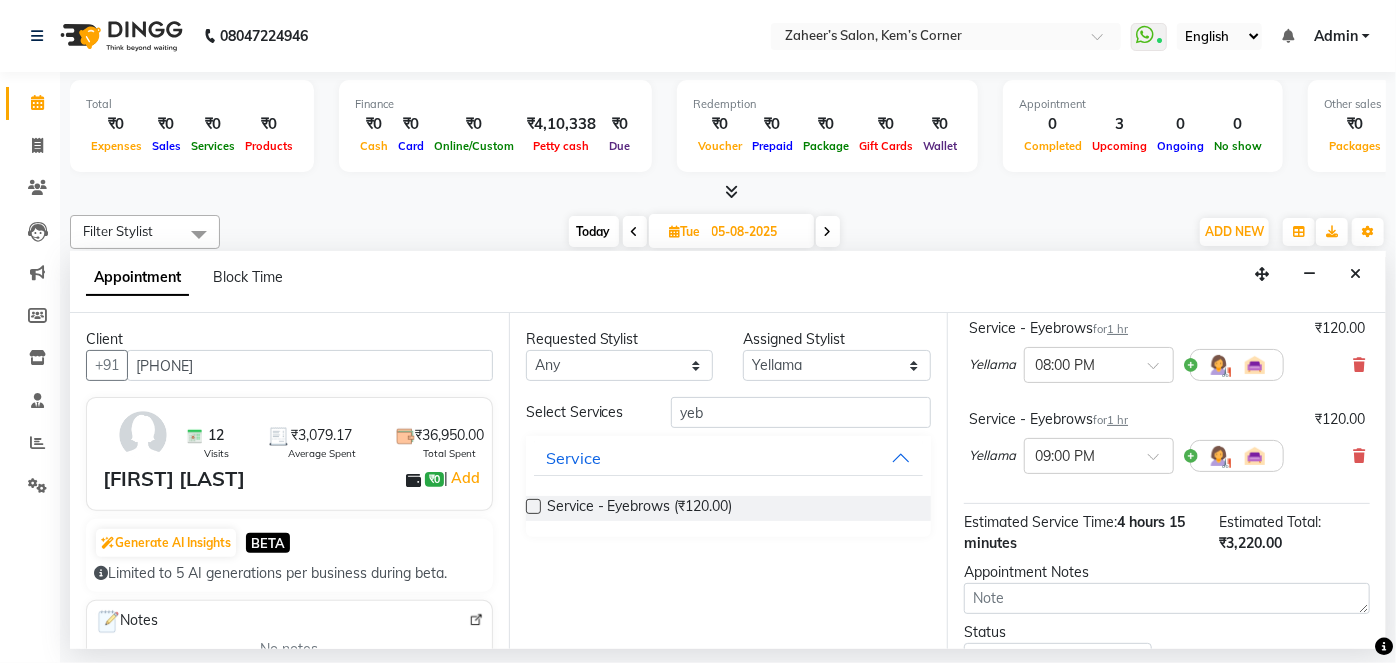 scroll, scrollTop: 482, scrollLeft: 0, axis: vertical 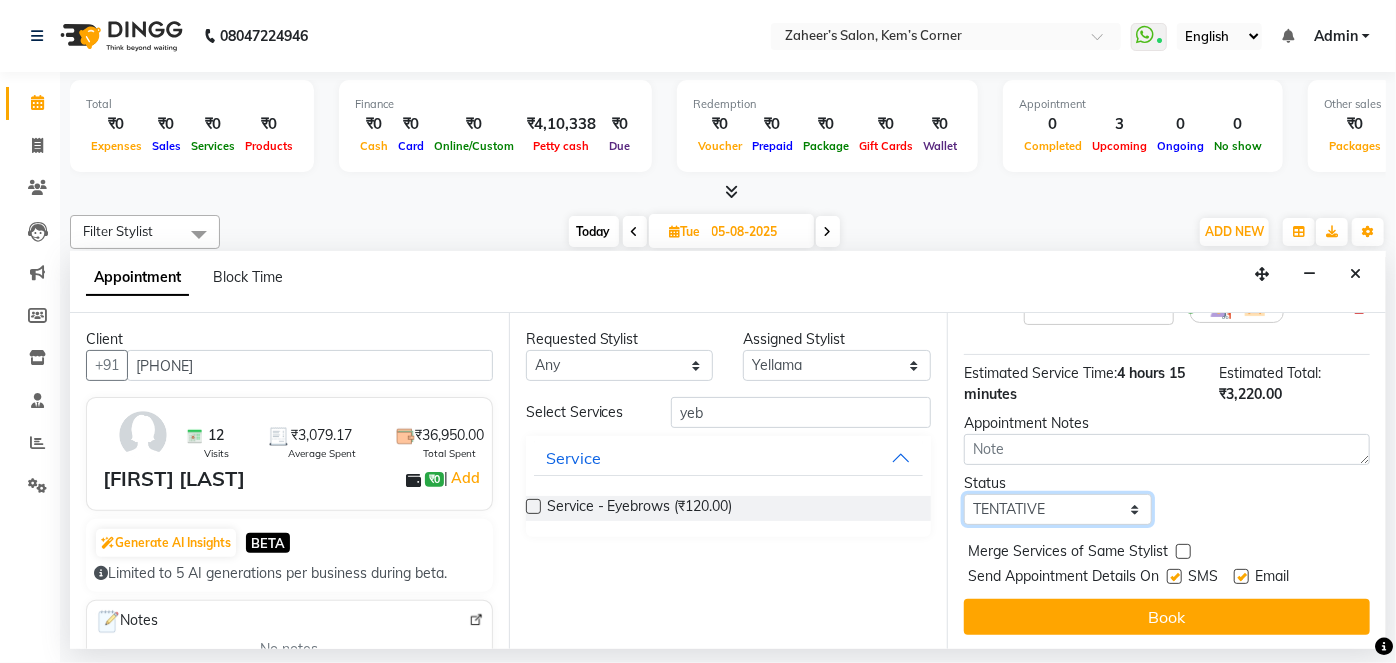 click on "Select TENTATIVE CONFIRM UPCOMING" at bounding box center (1058, 509) 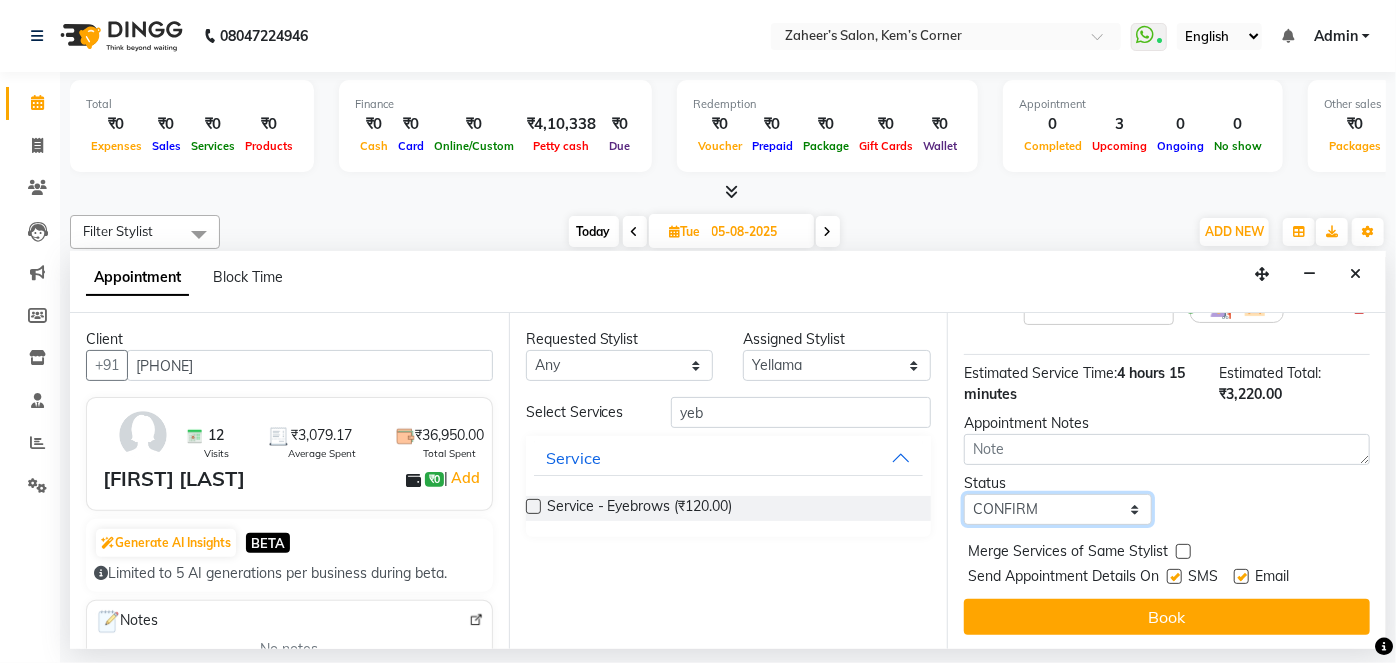 click on "Select TENTATIVE CONFIRM UPCOMING" at bounding box center (1058, 509) 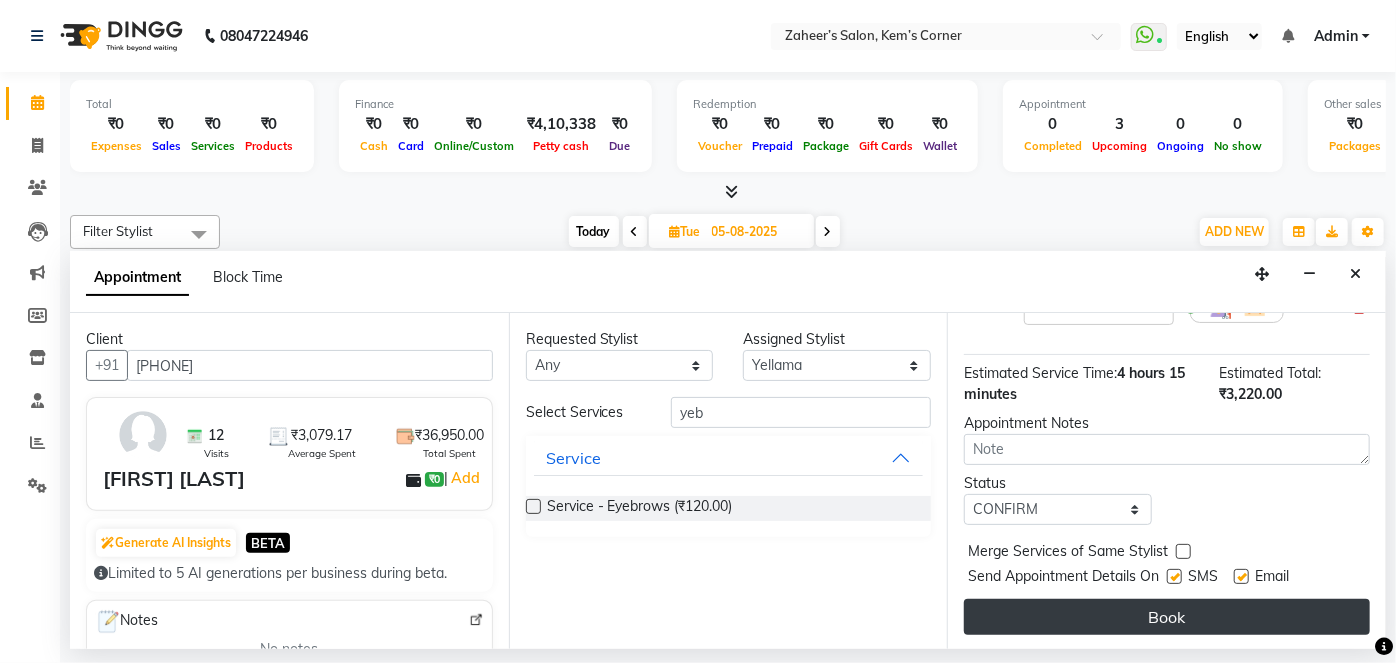 click on "Book" at bounding box center [1167, 617] 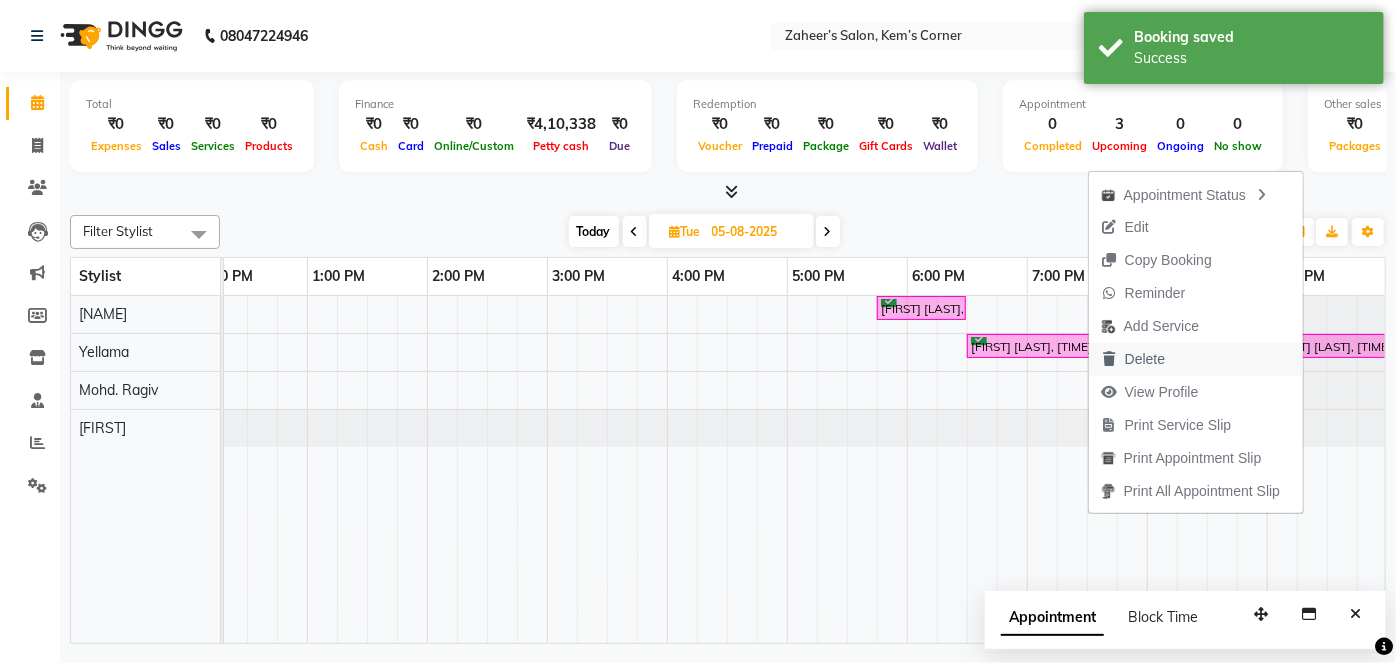 click on "Delete" at bounding box center (1145, 359) 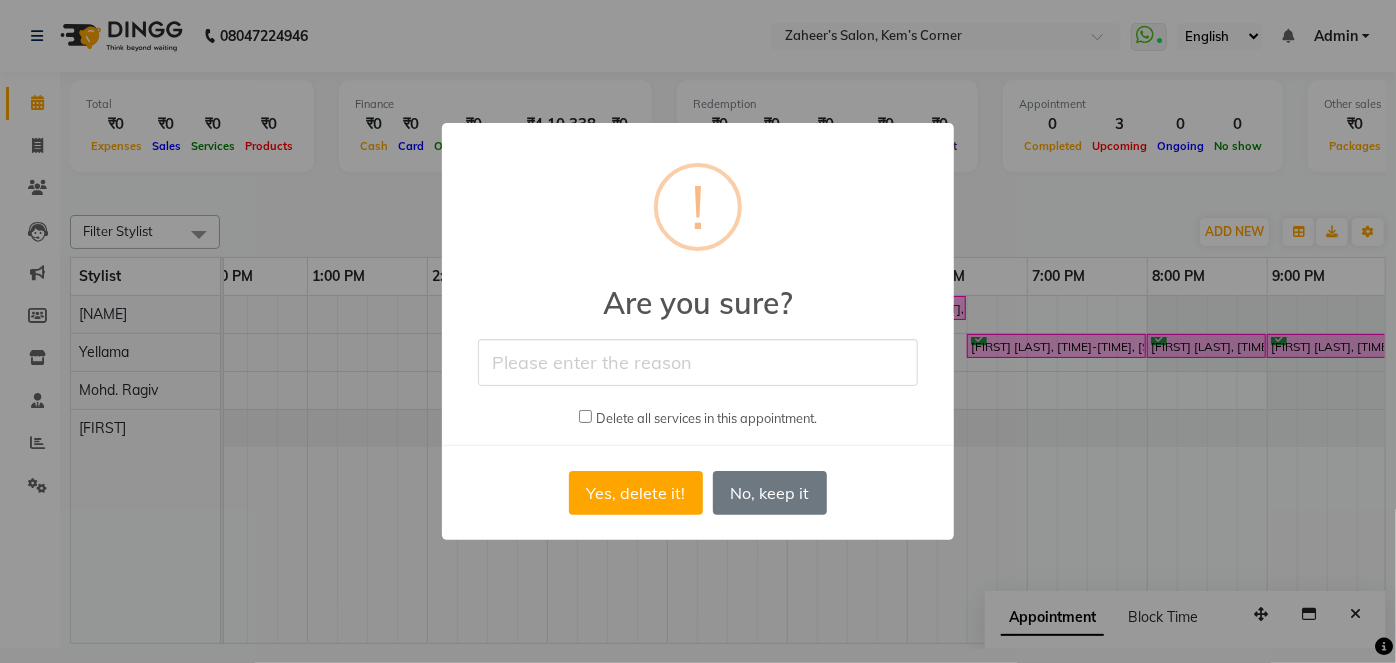 click at bounding box center [698, 362] 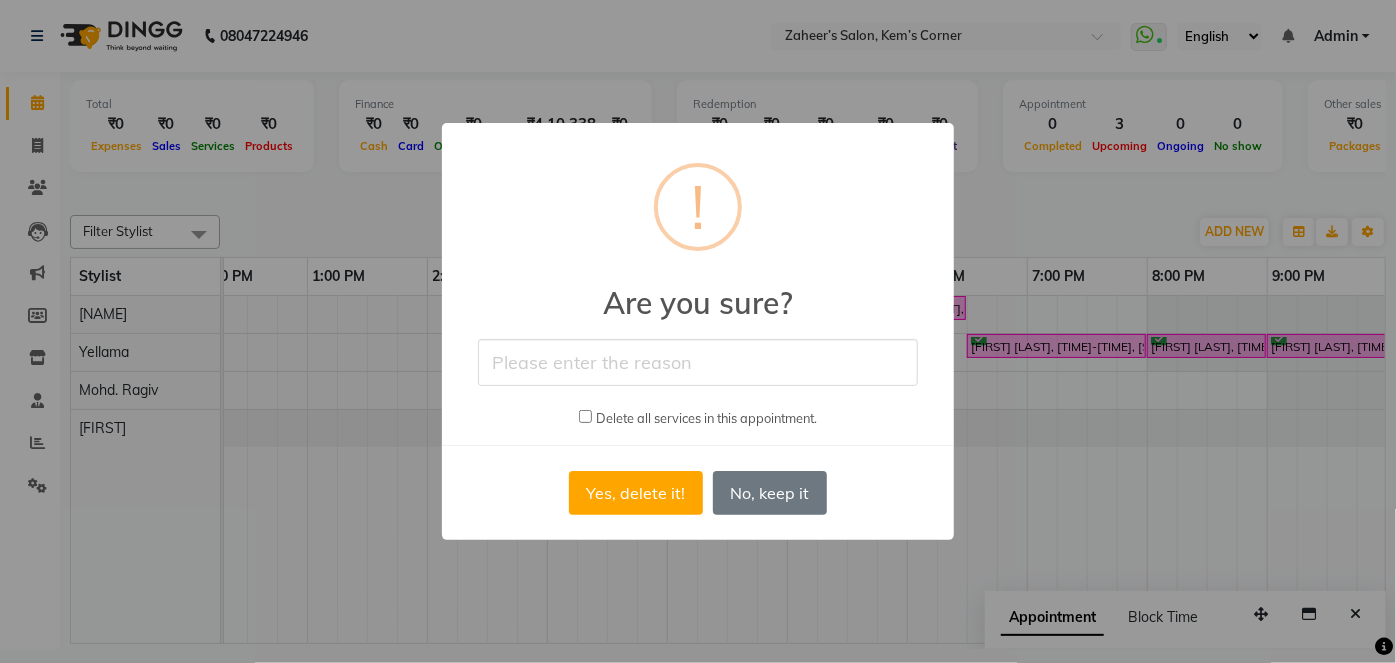 type on "no" 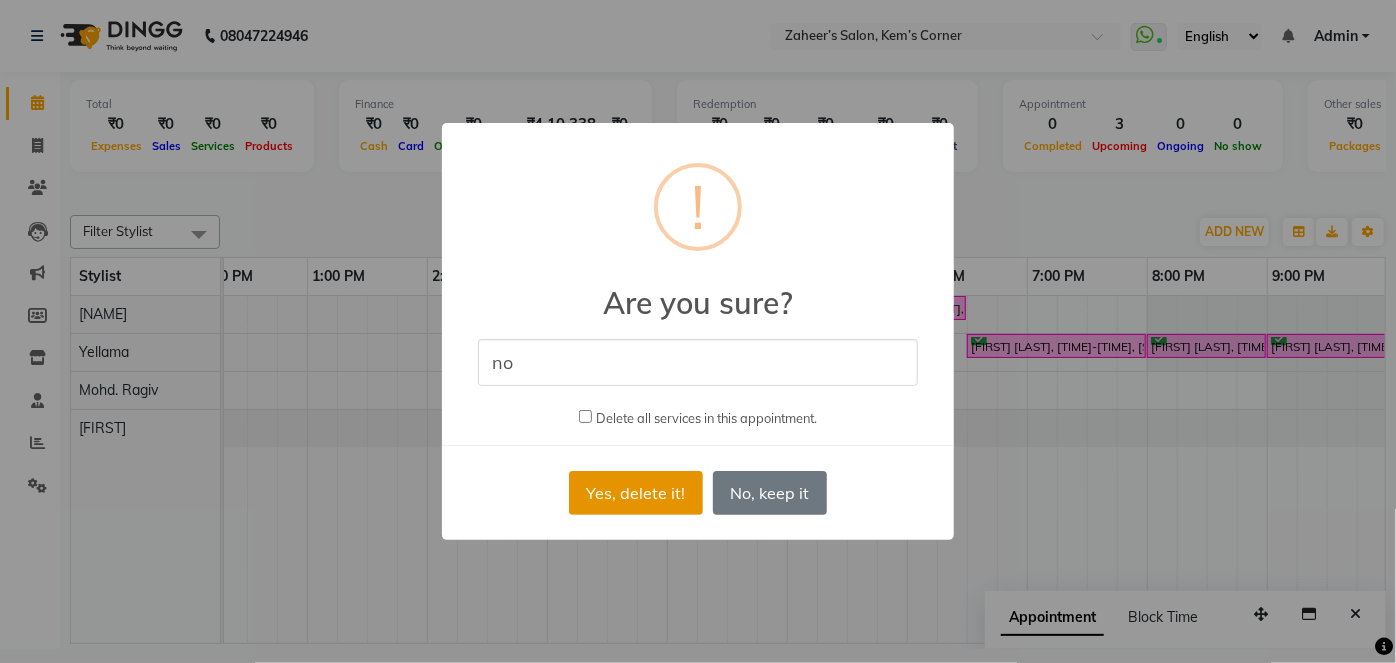 click on "Yes, delete it!" at bounding box center (636, 493) 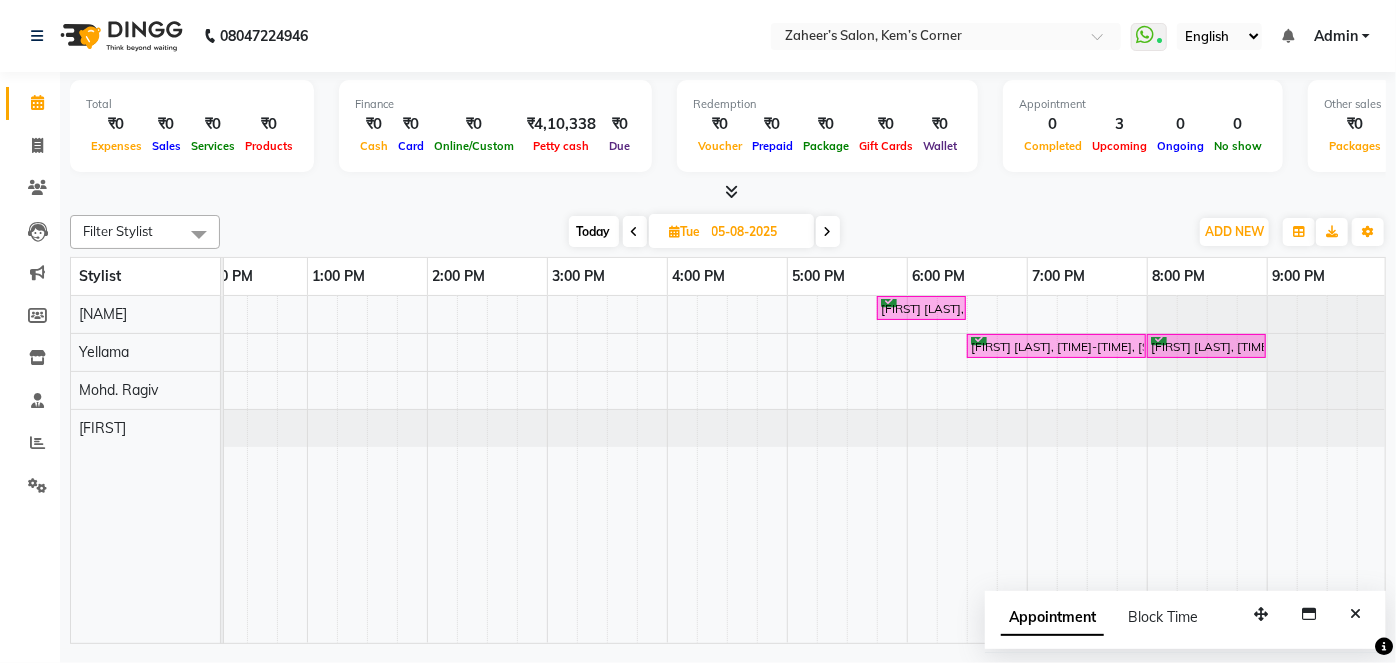 click on "05-08-2025" at bounding box center (756, 232) 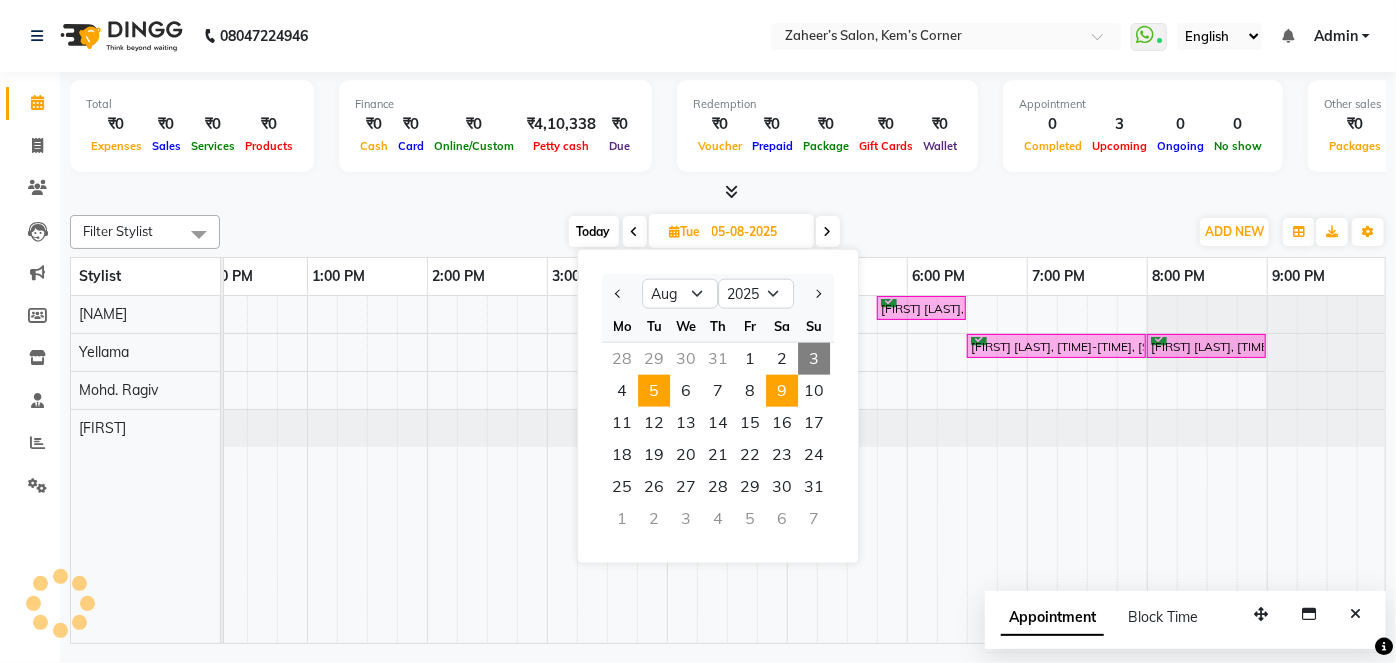 click on "9" at bounding box center (782, 391) 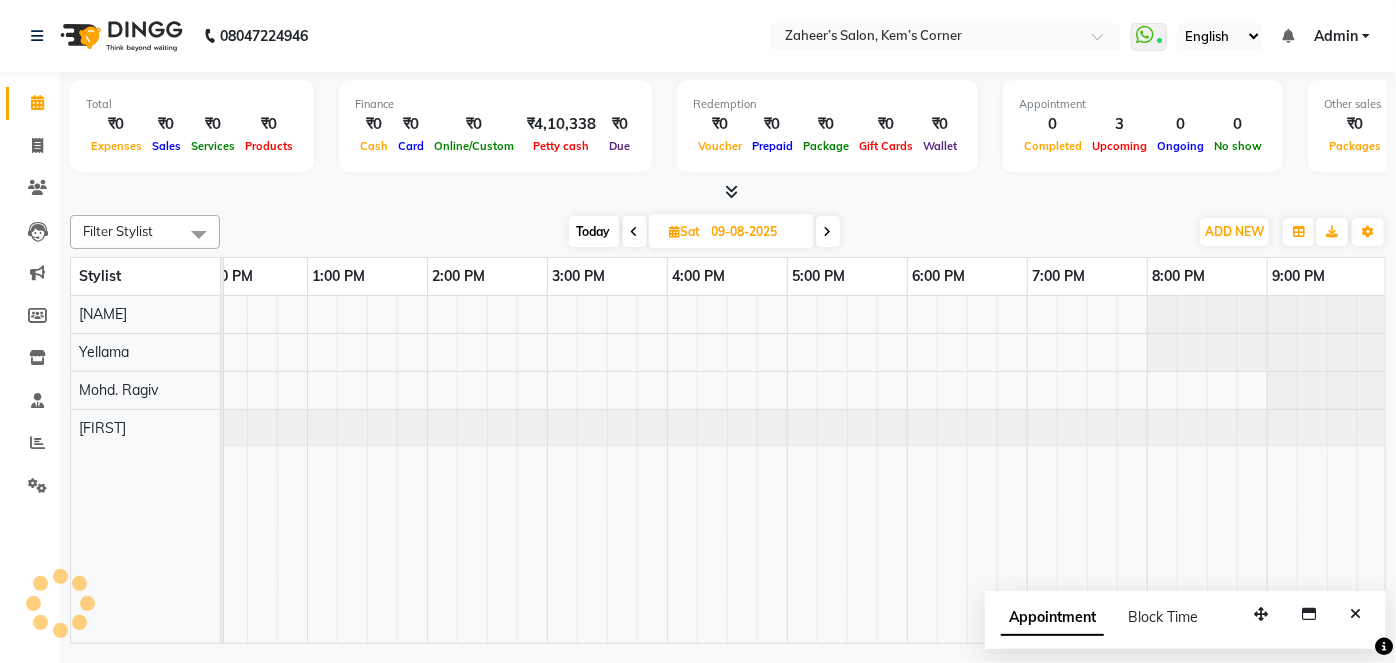scroll, scrollTop: 0, scrollLeft: 397, axis: horizontal 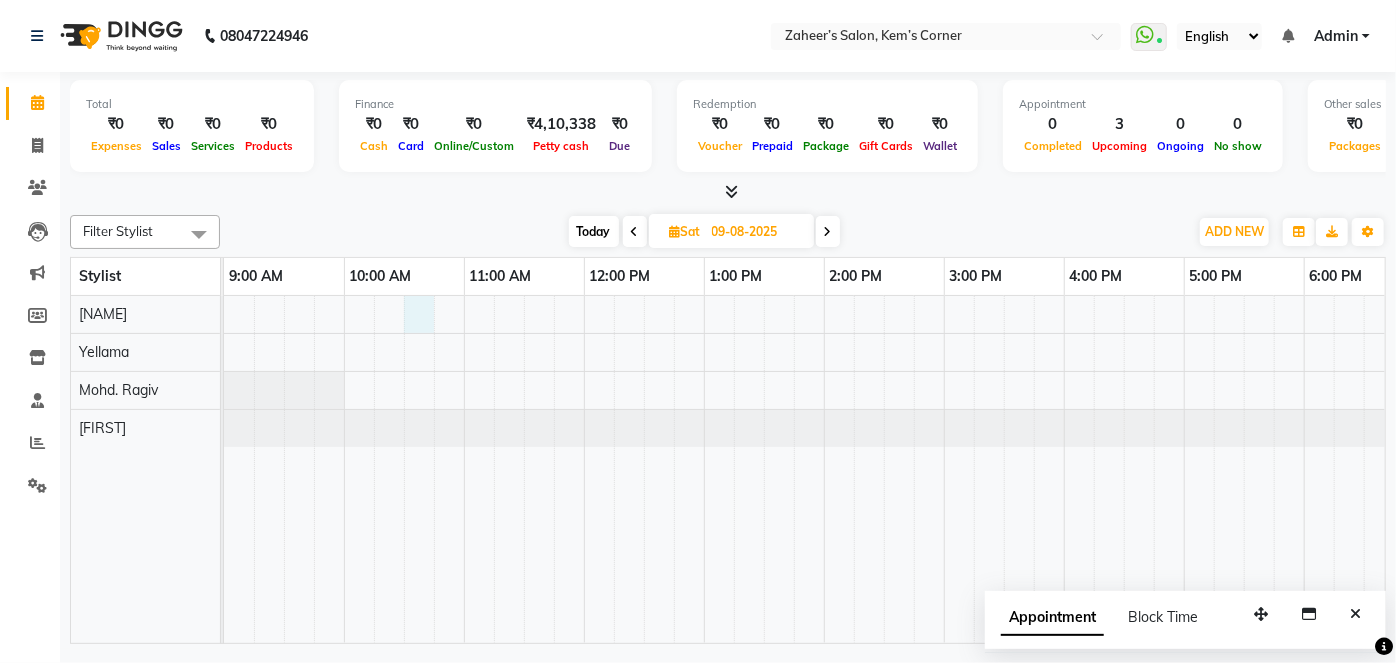 click at bounding box center (1004, 469) 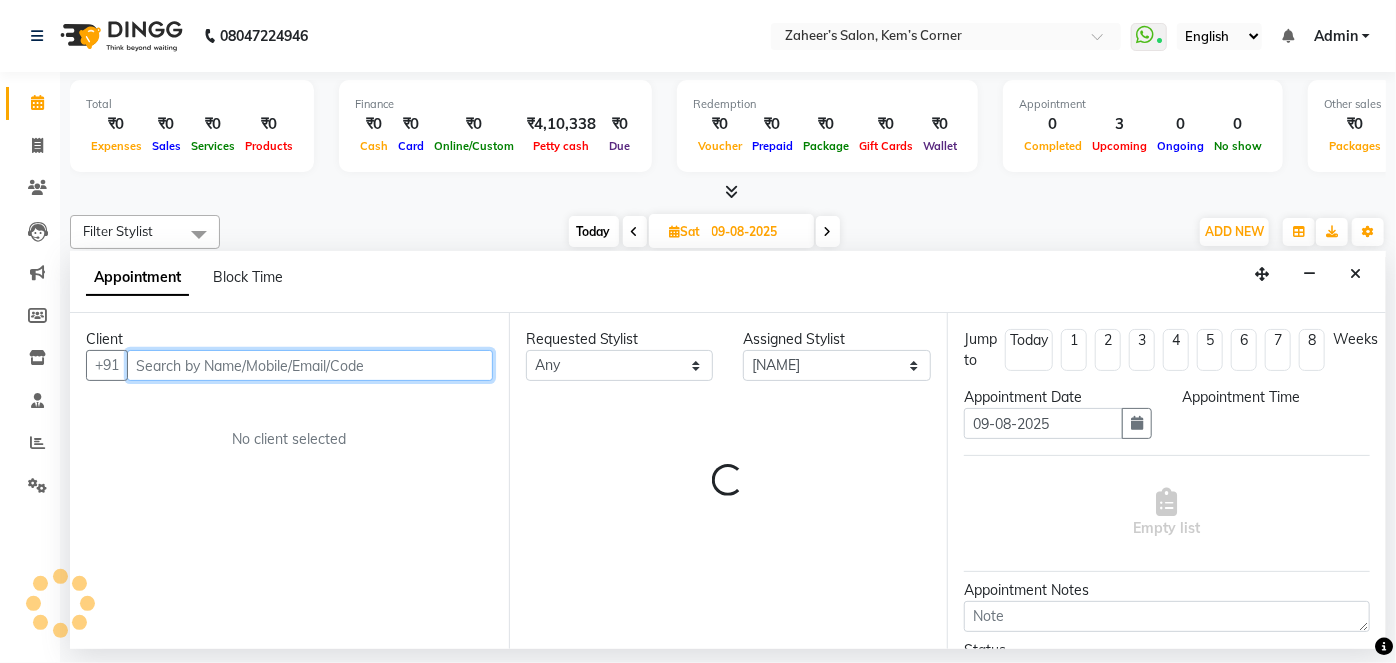 select on "630" 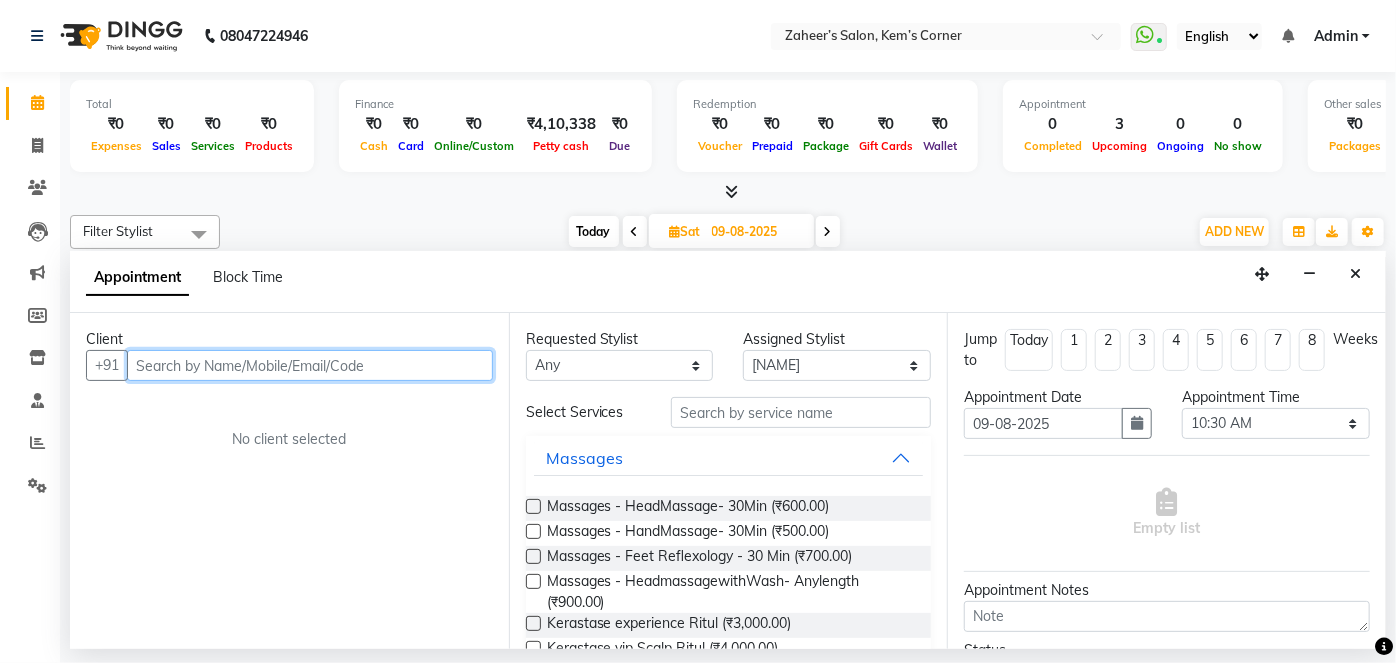 click at bounding box center (310, 365) 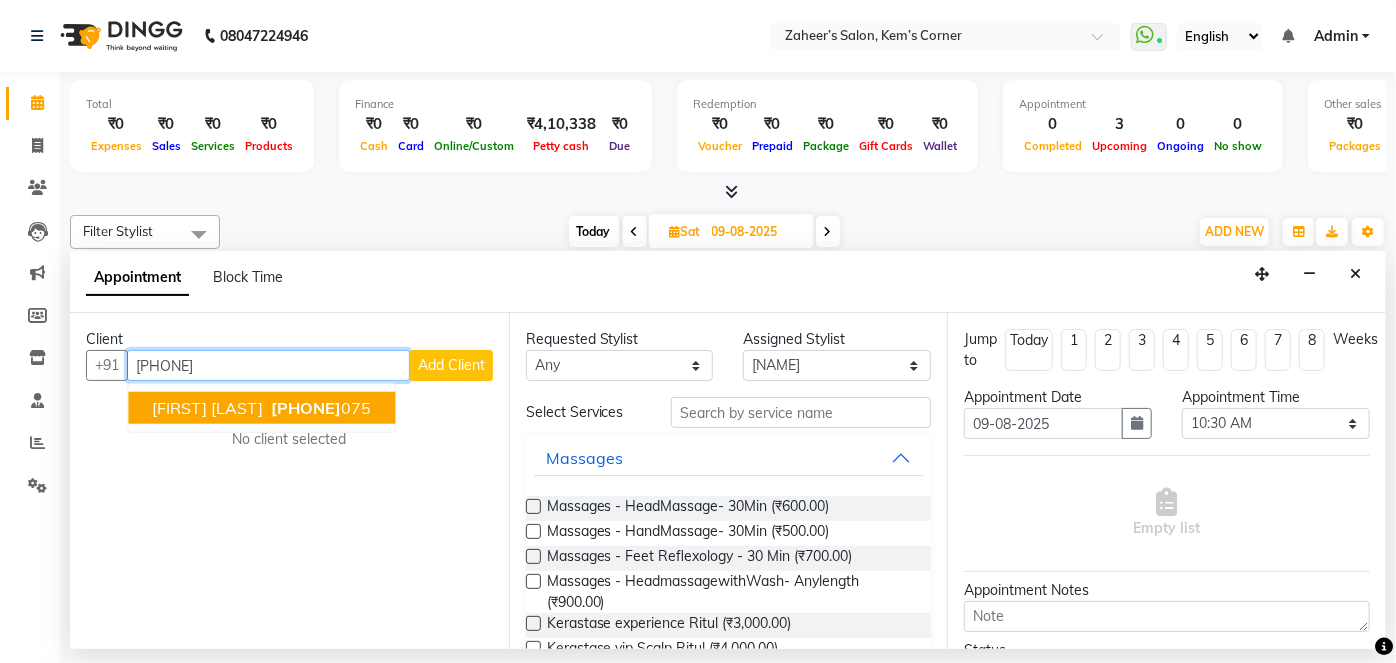 click on "[PHONE]" at bounding box center (306, 408) 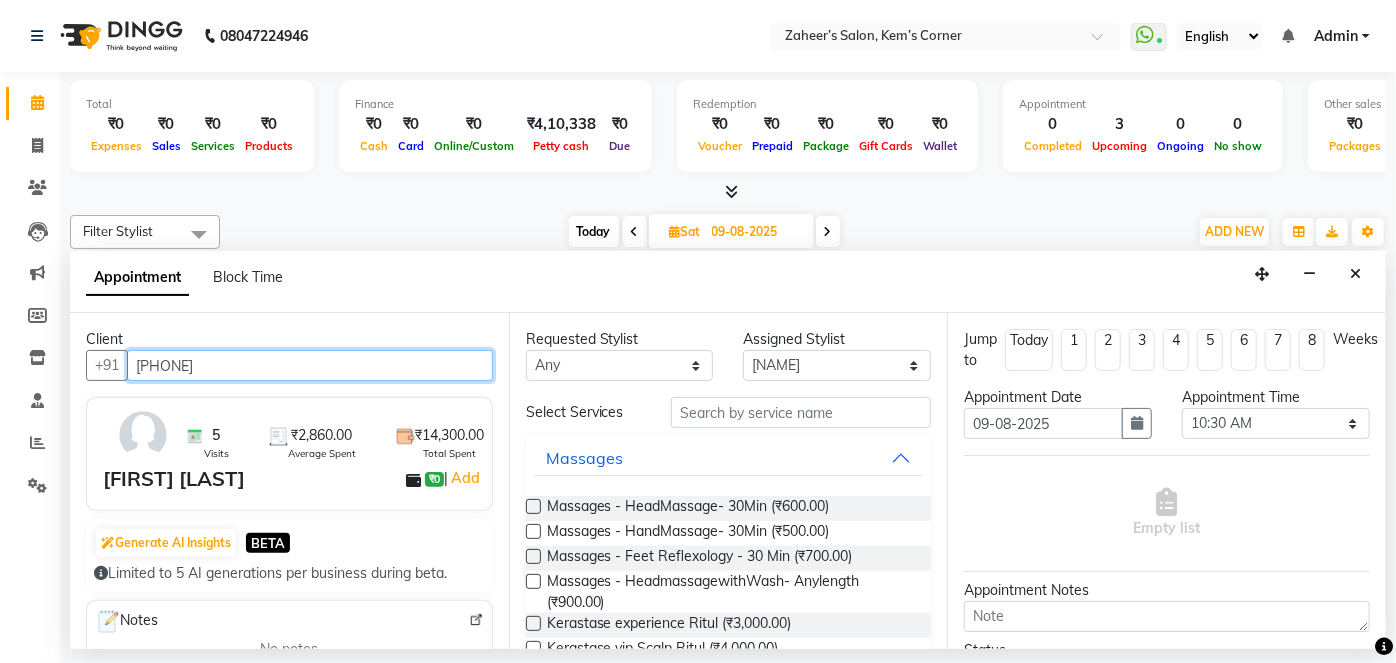 type on "[PHONE]" 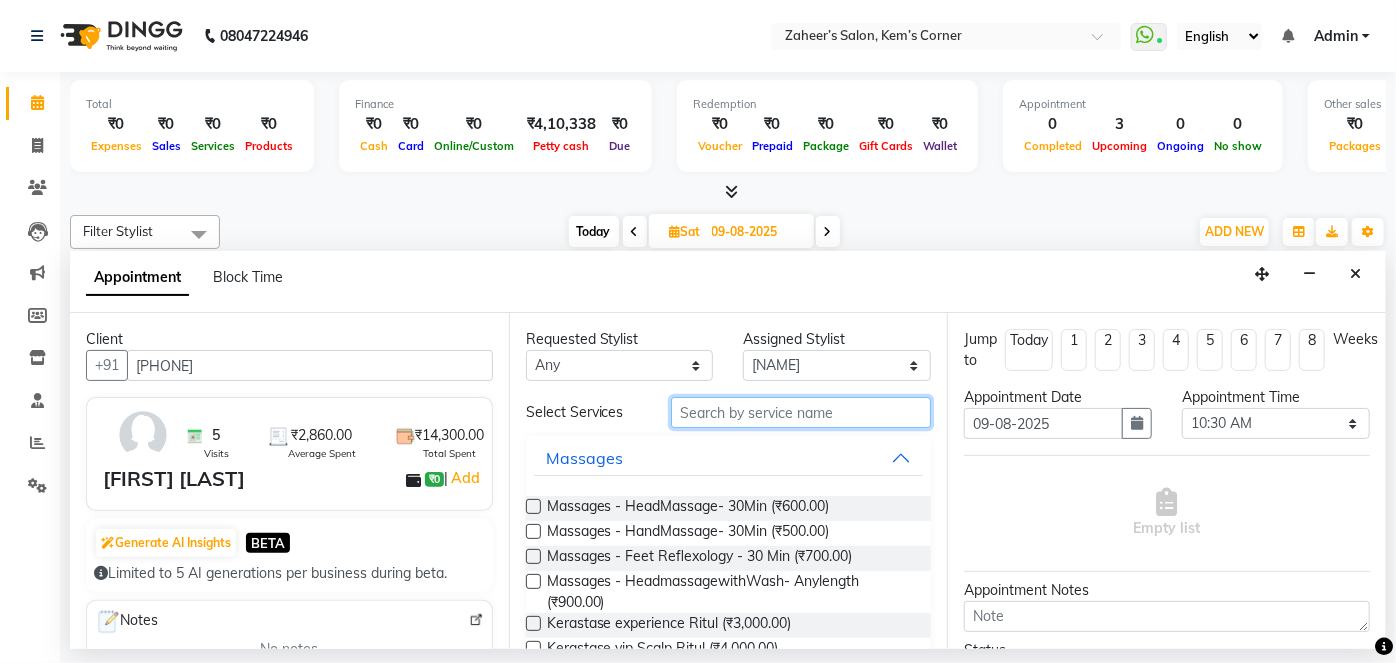 click at bounding box center [801, 412] 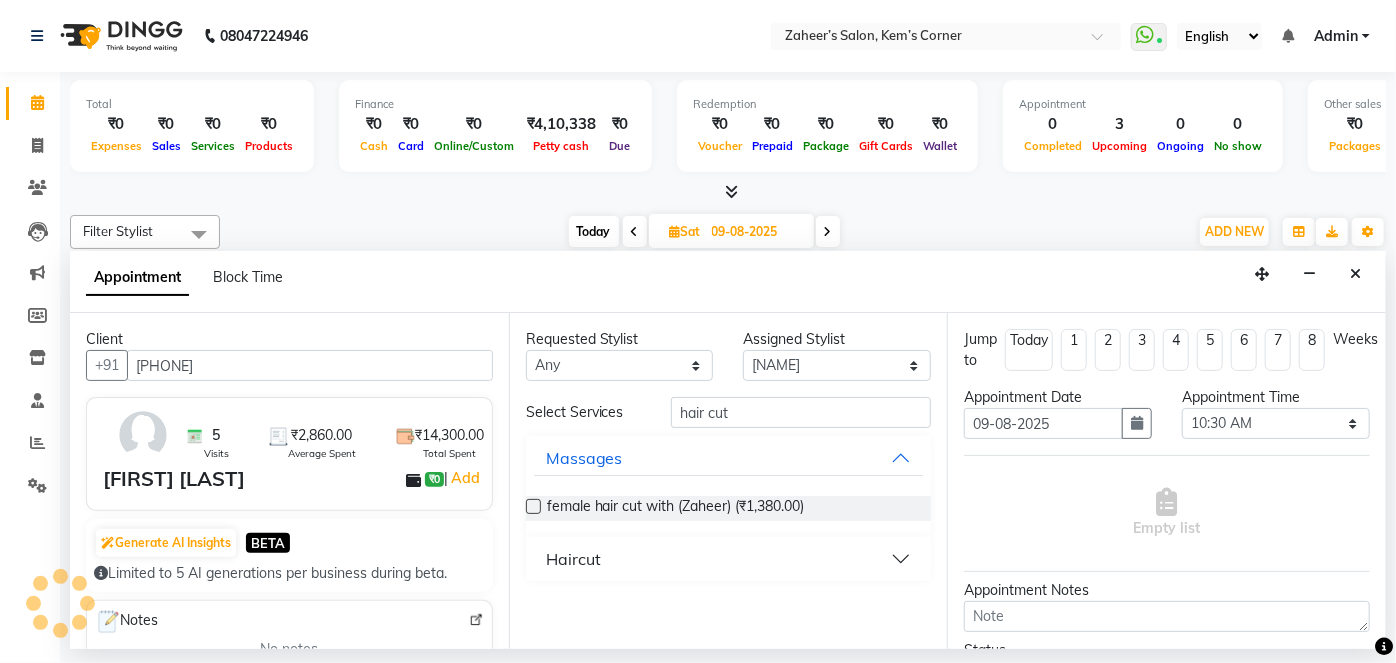 click on "female hair cut  with (Zaheer) (₹1,380.00)" at bounding box center (729, 508) 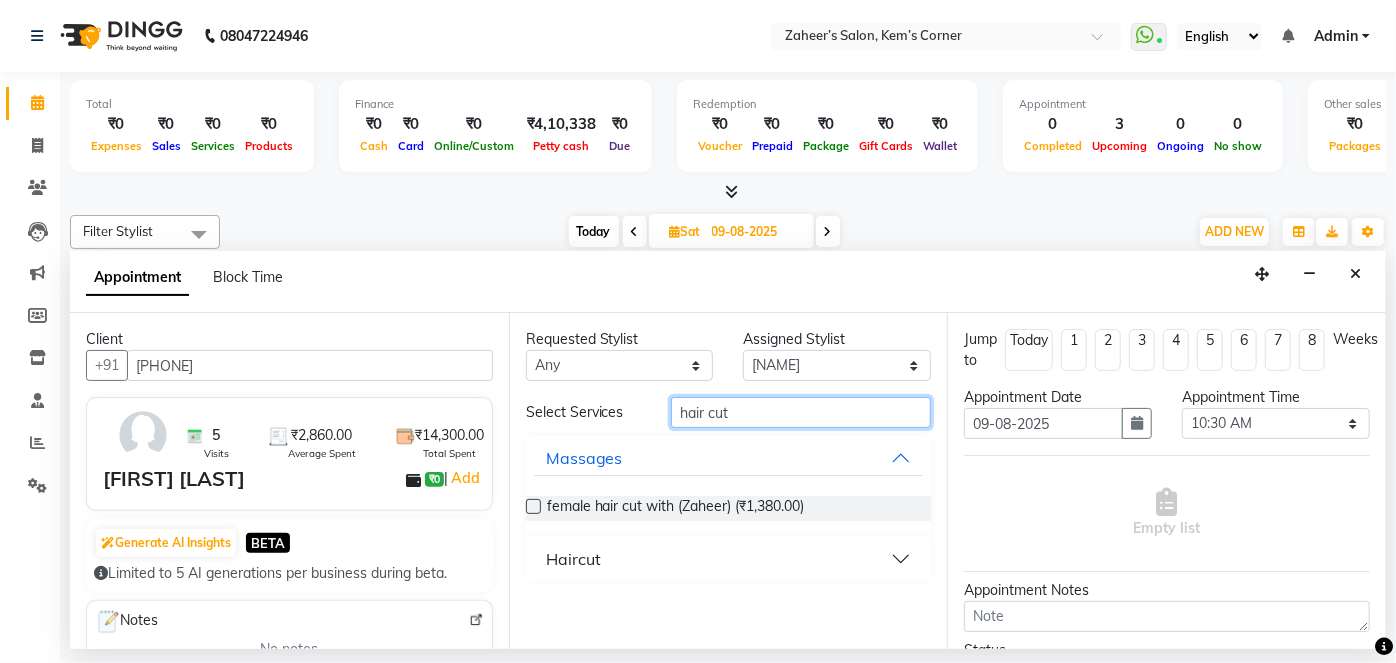 click on "hair cut" at bounding box center [801, 412] 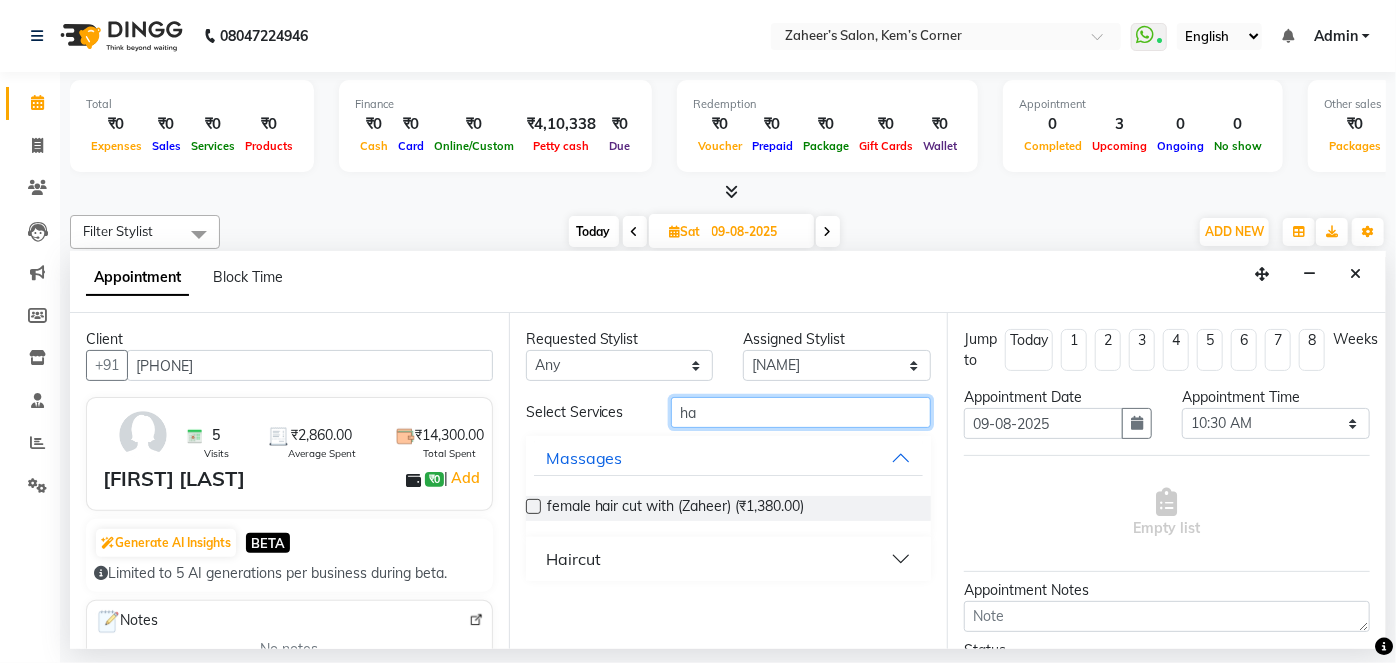 type on "h" 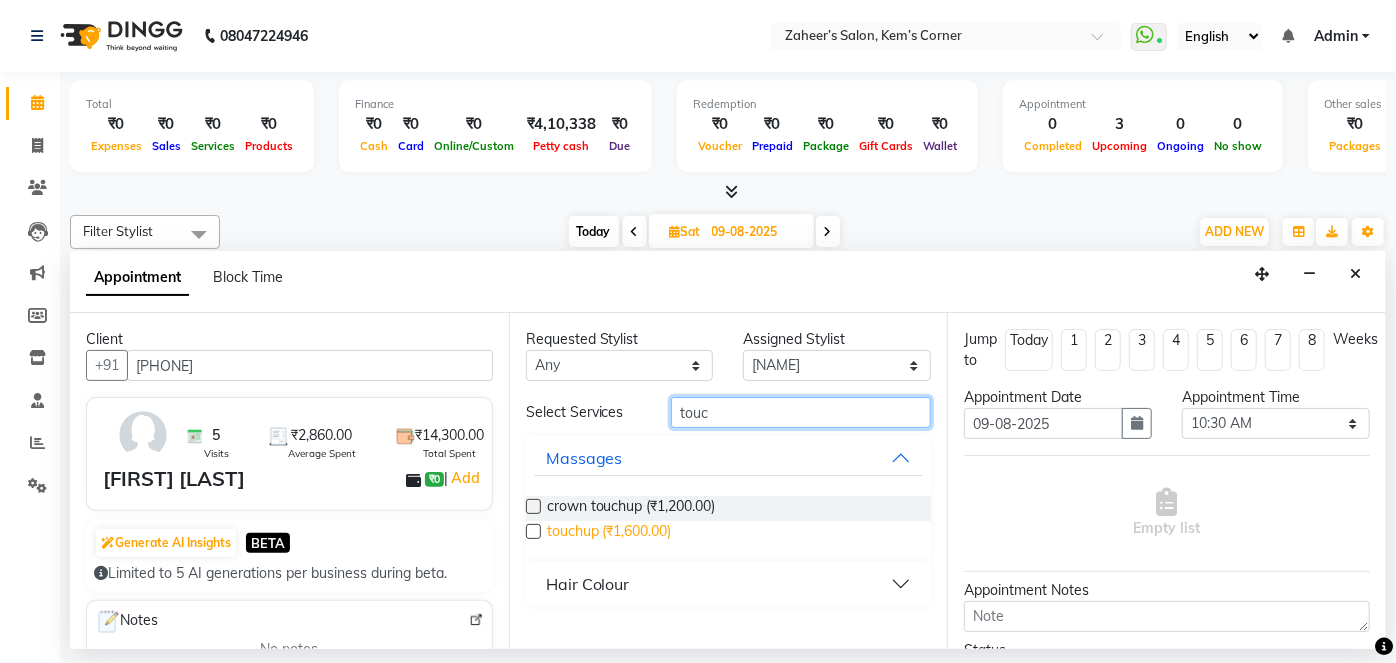 type on "touc" 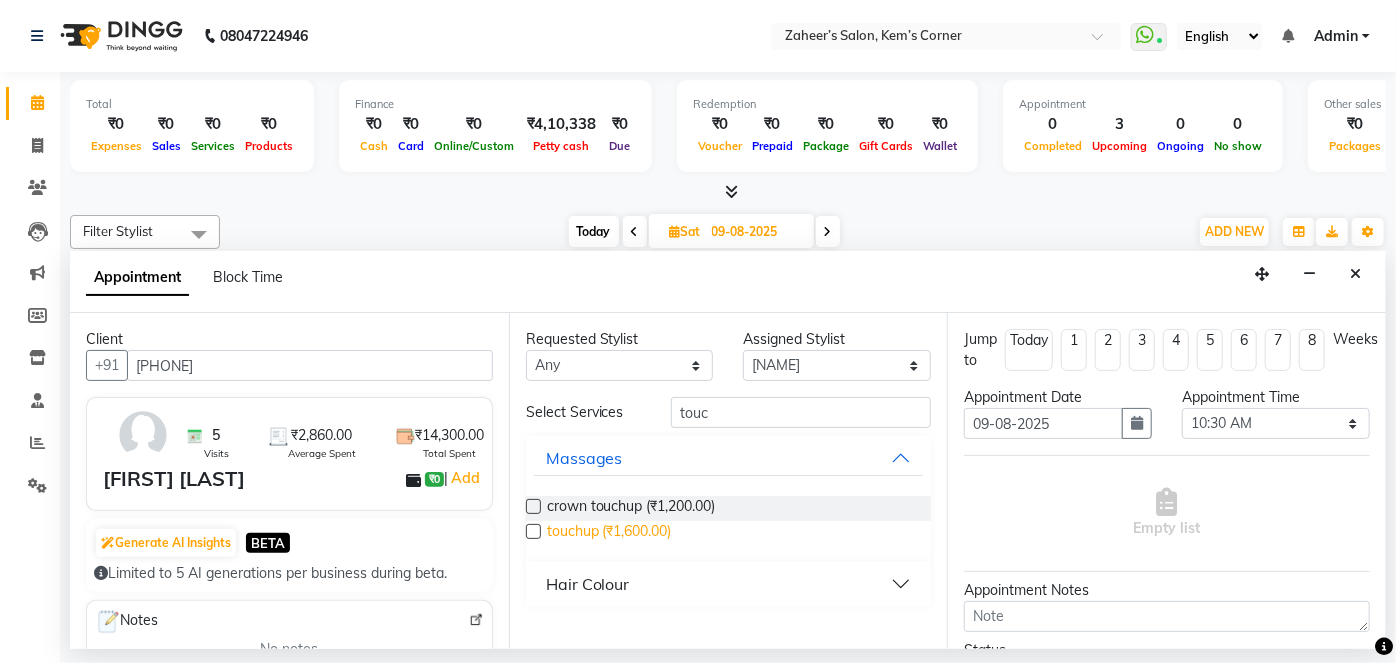 click on "touchup (₹1,600.00)" at bounding box center [609, 533] 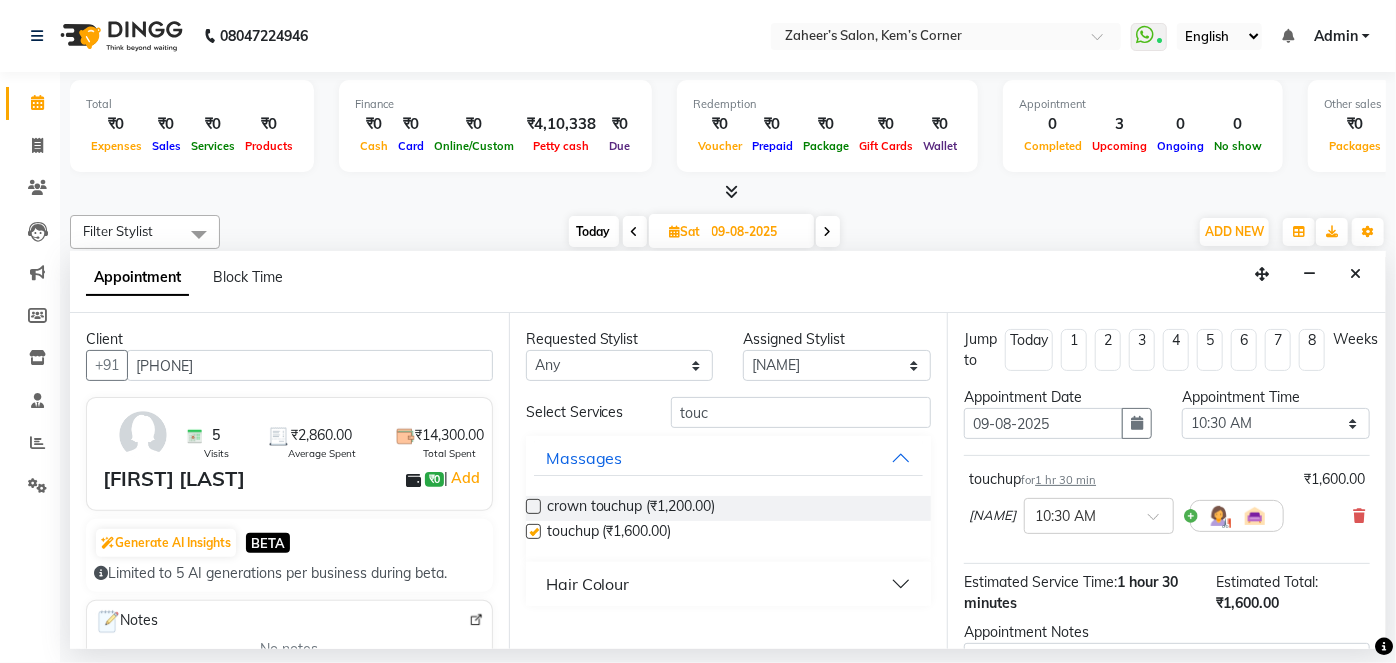 checkbox on "false" 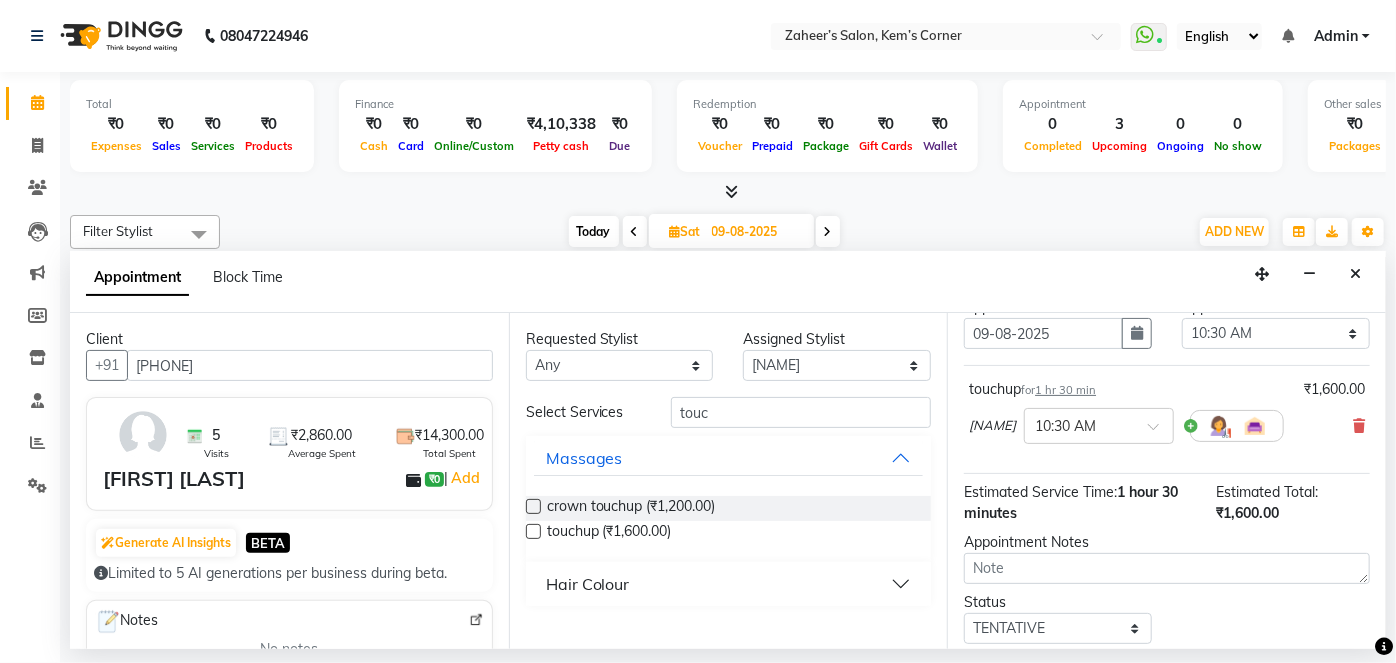 scroll, scrollTop: 0, scrollLeft: 0, axis: both 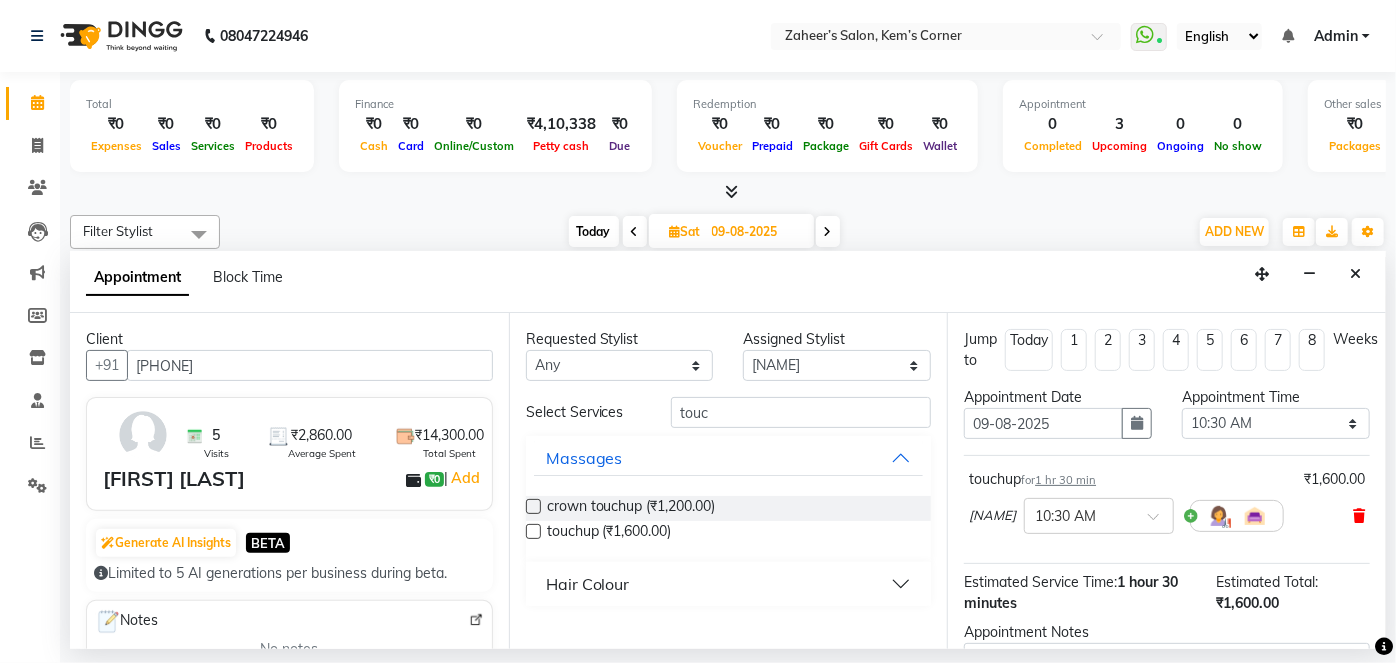 click at bounding box center [1359, 516] 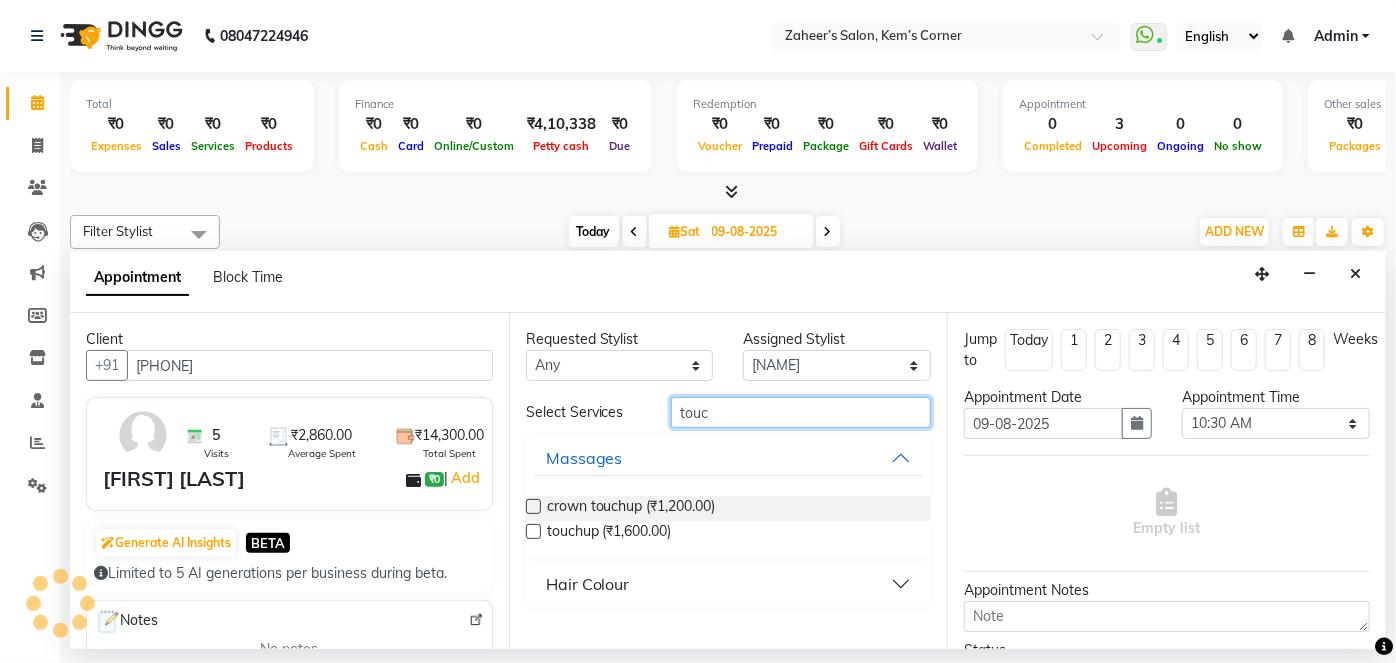 drag, startPoint x: 743, startPoint y: 406, endPoint x: 753, endPoint y: 401, distance: 11.18034 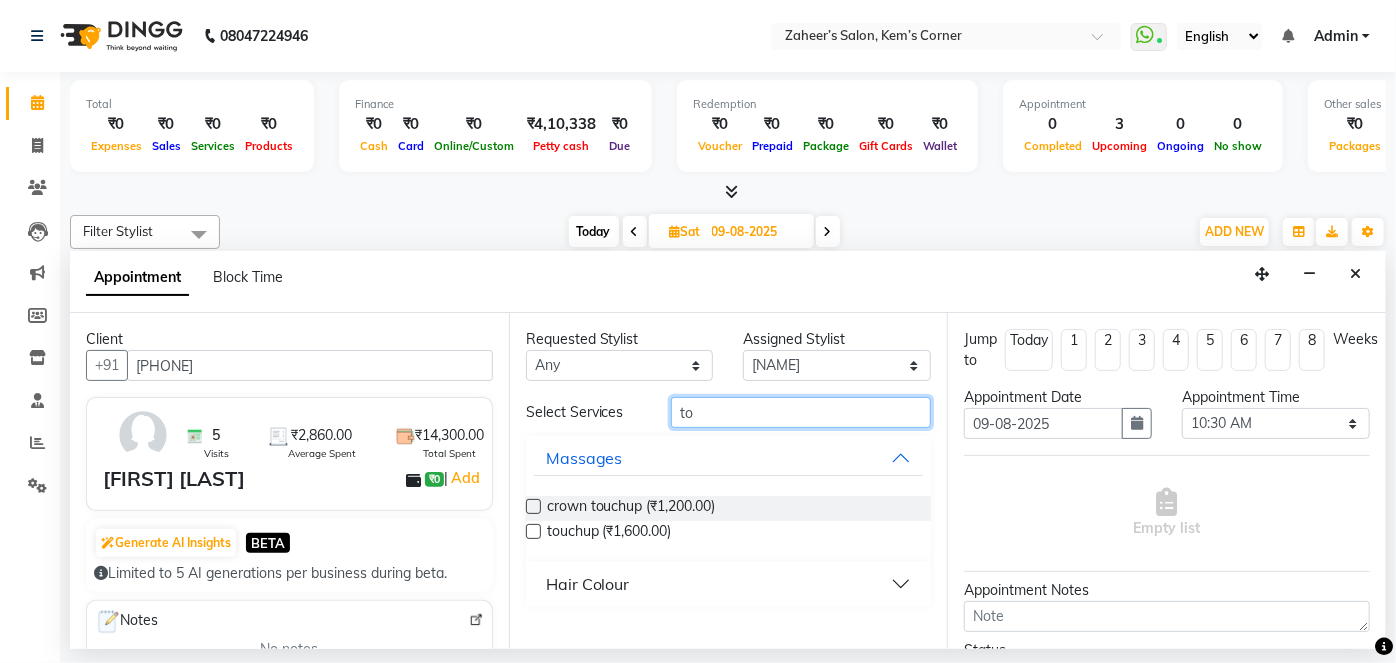 type on "t" 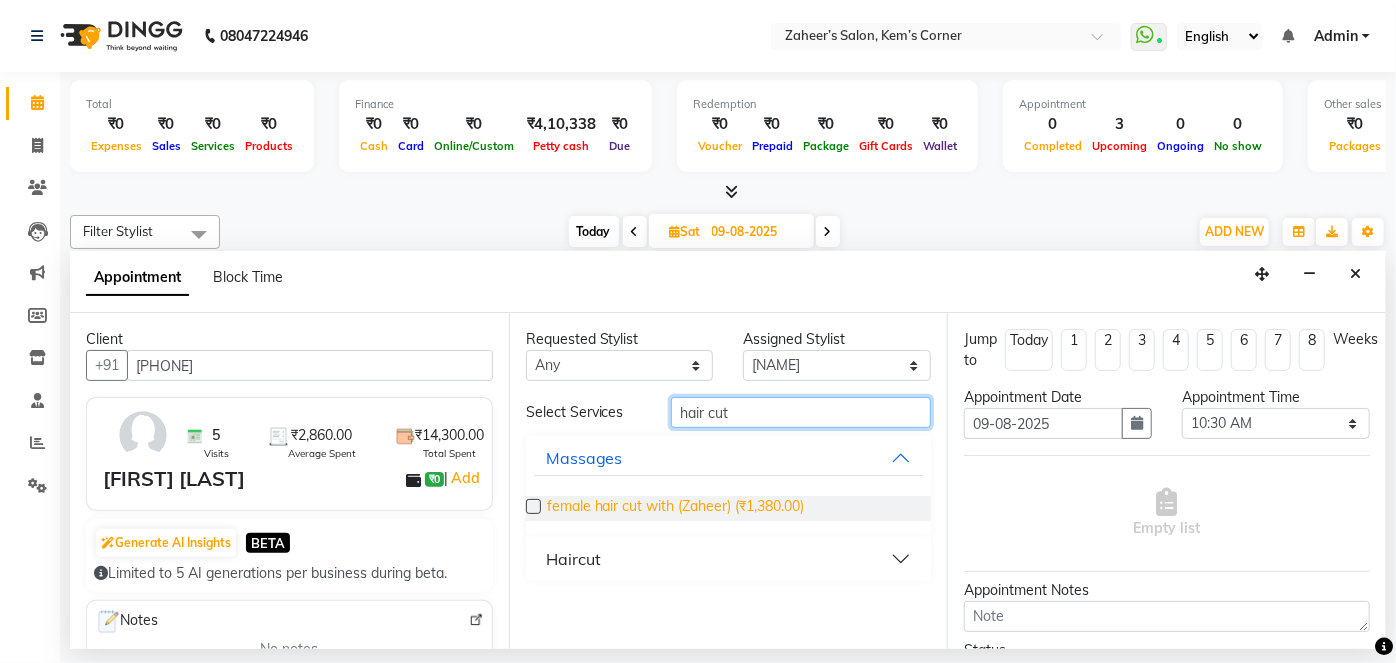 type on "hair cut" 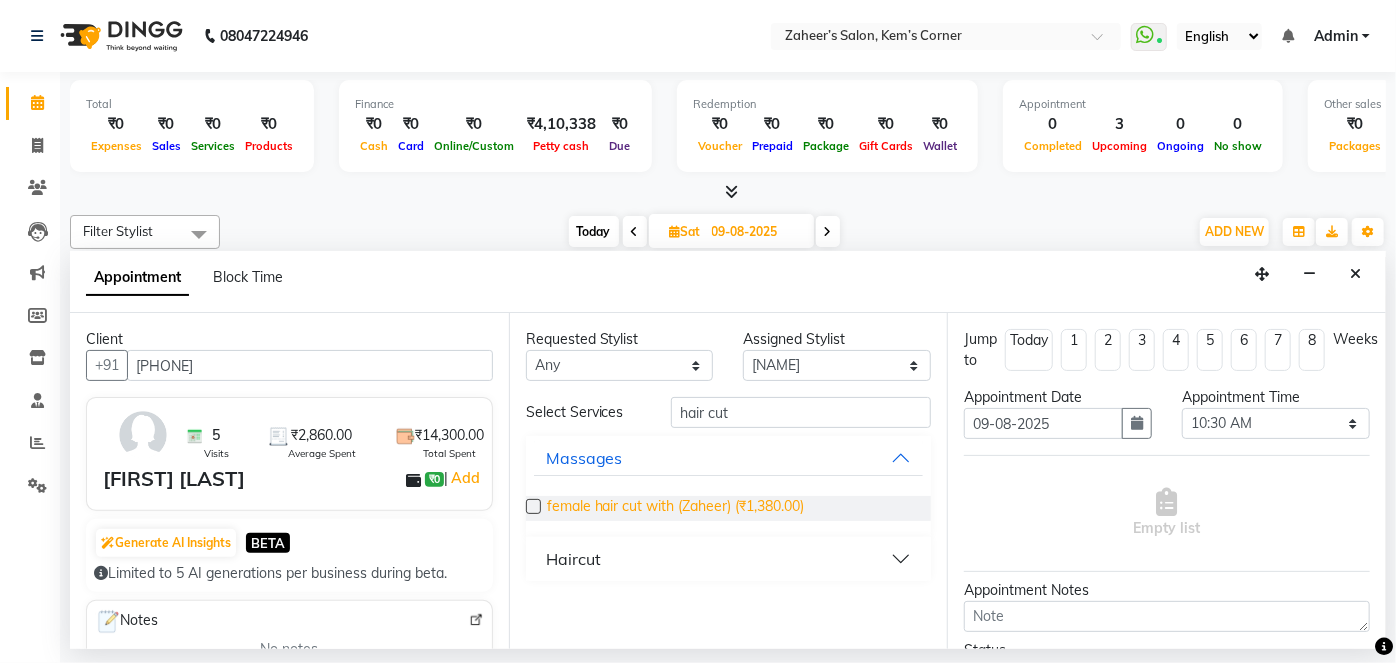 click on "female hair cut  with (Zaheer) (₹1,380.00)" at bounding box center (676, 508) 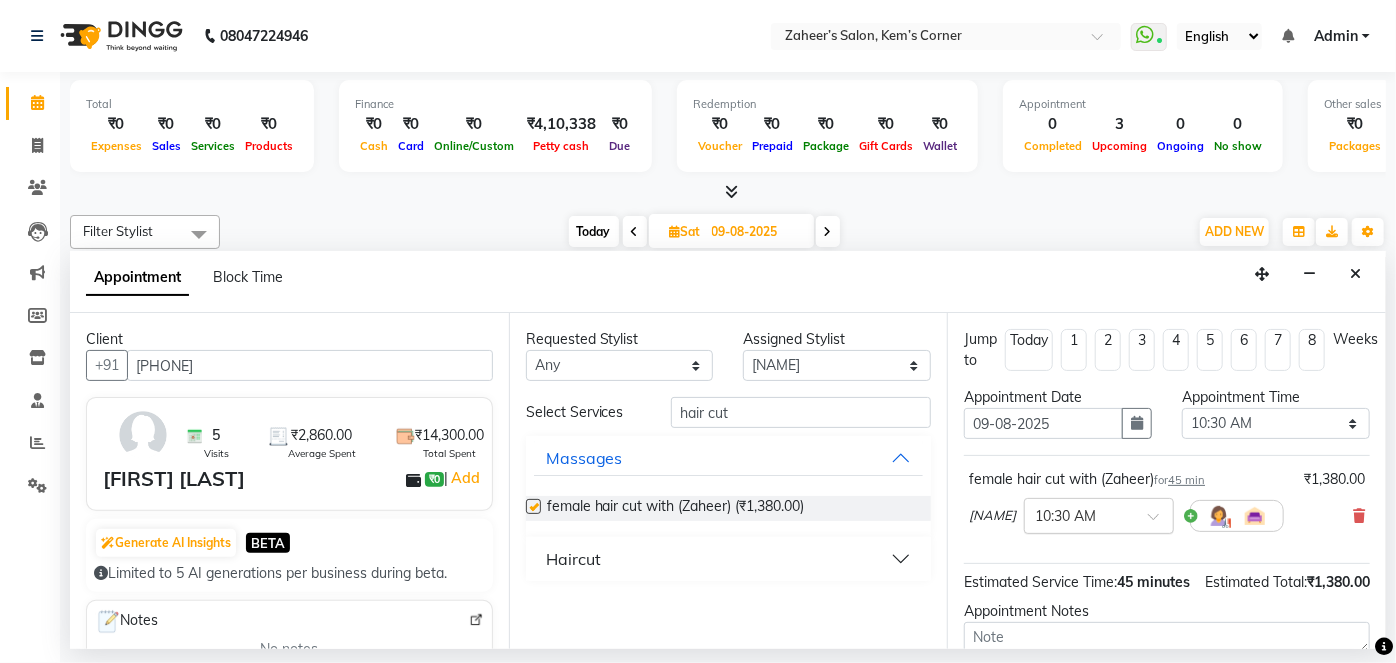 checkbox on "false" 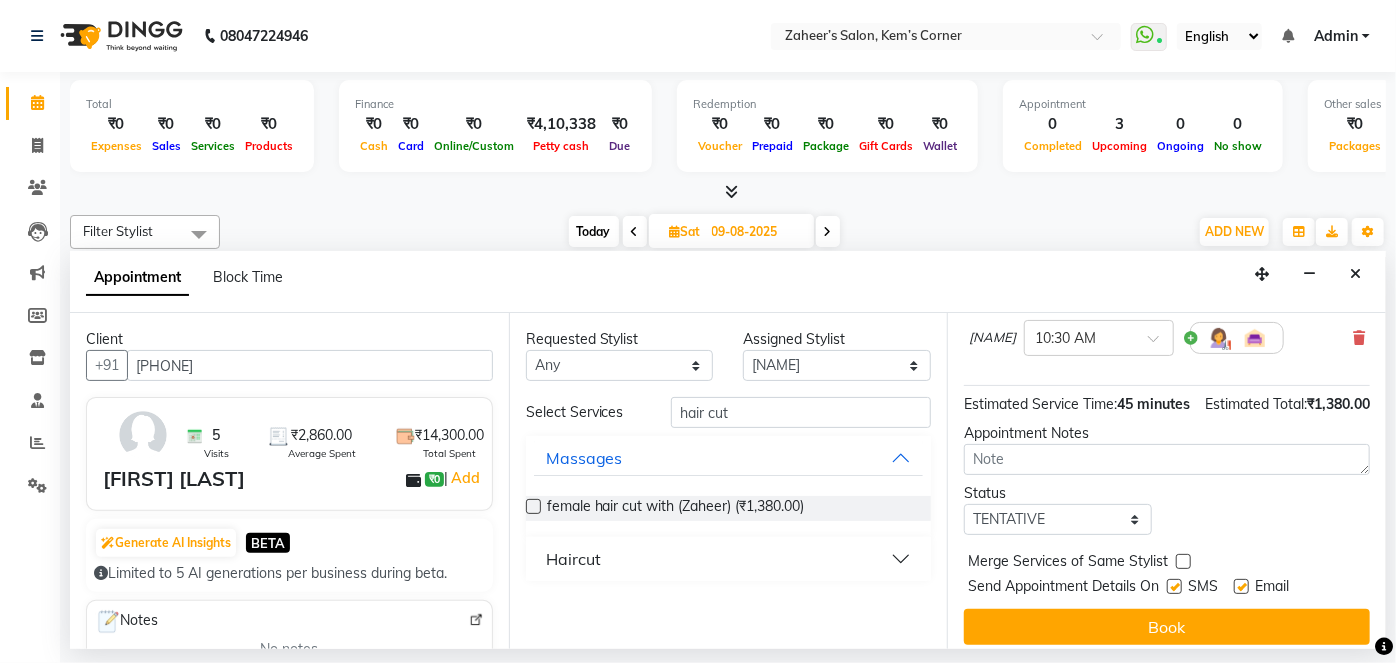scroll, scrollTop: 181, scrollLeft: 0, axis: vertical 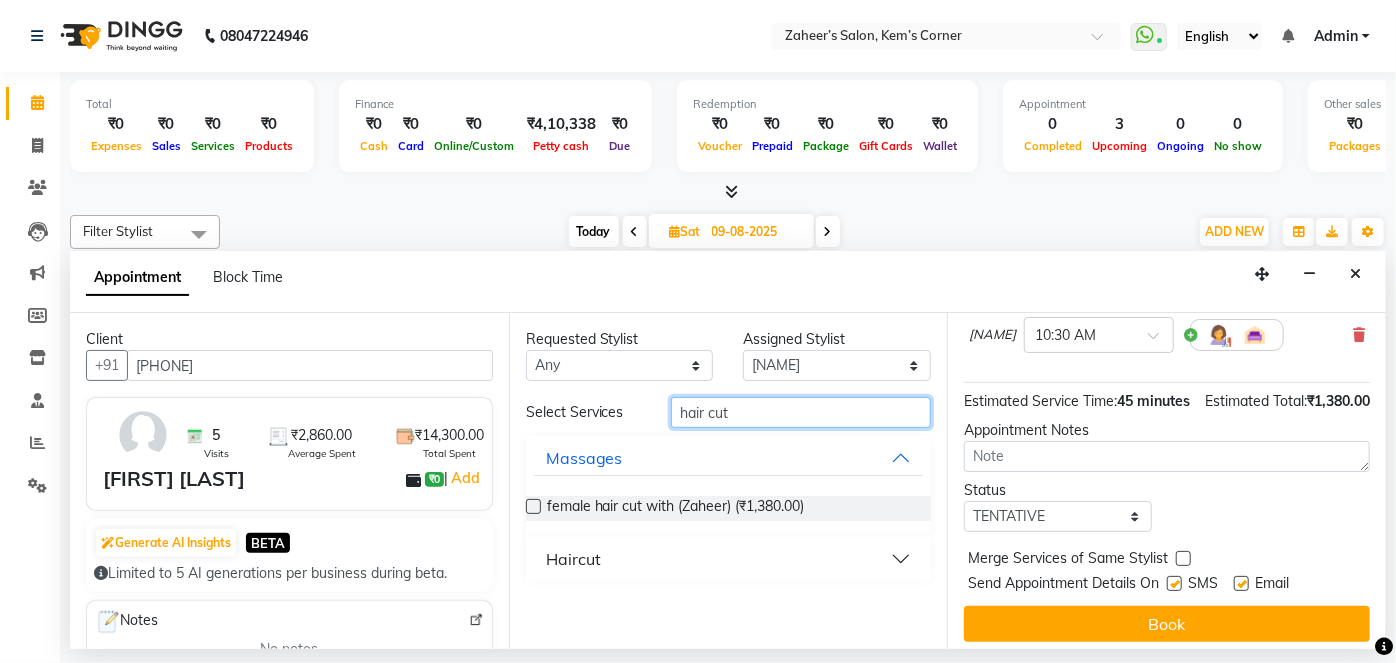click on "hair cut" at bounding box center (801, 412) 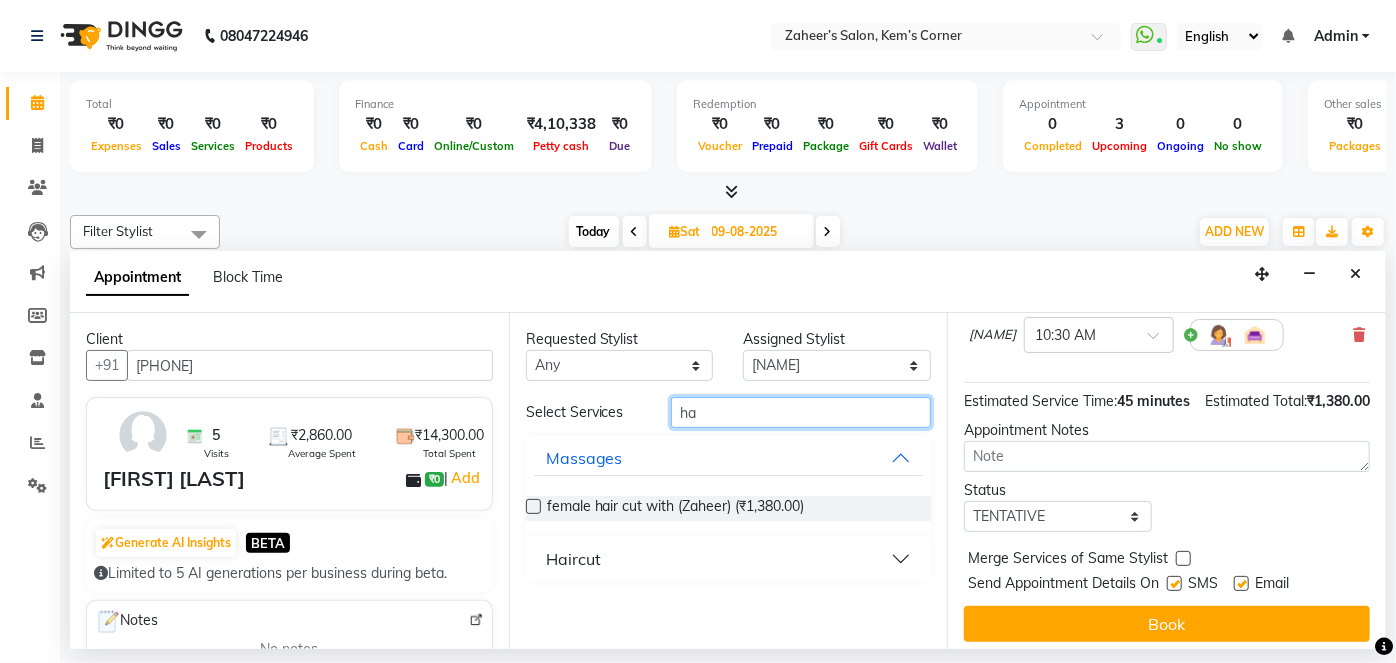 type on "h" 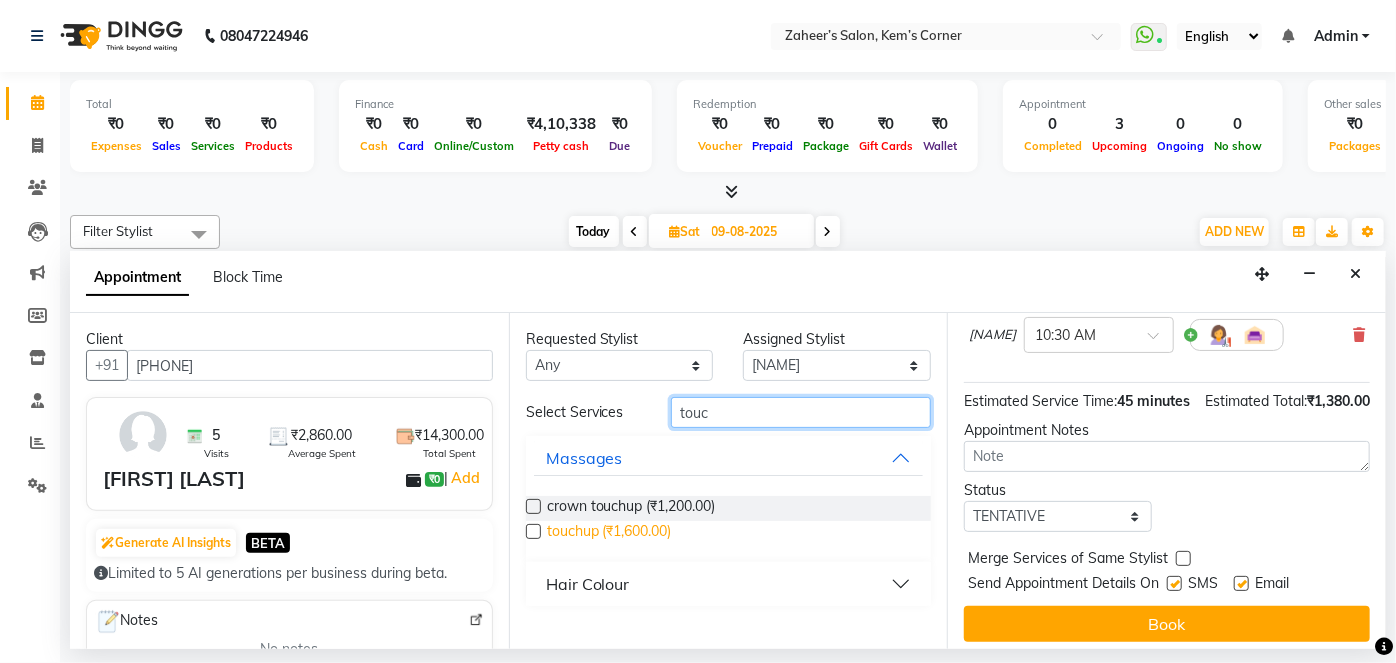 type on "touc" 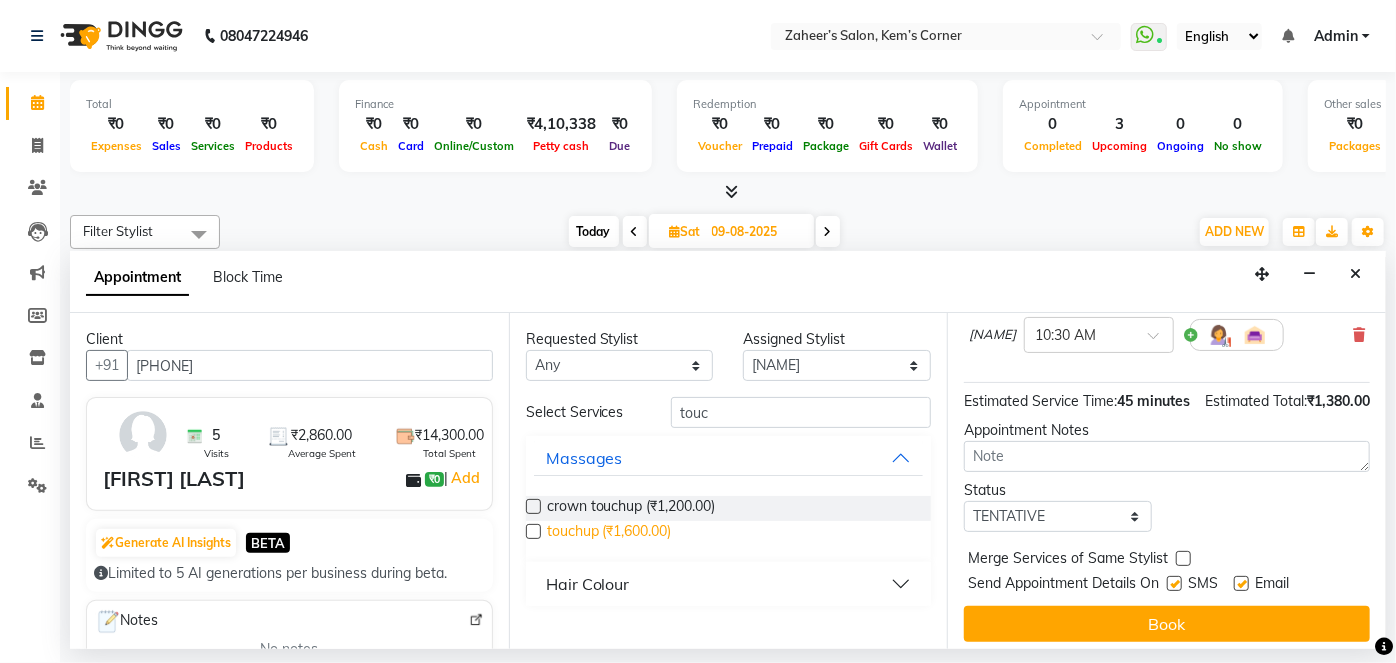 click on "touchup (₹1,600.00)" at bounding box center [609, 533] 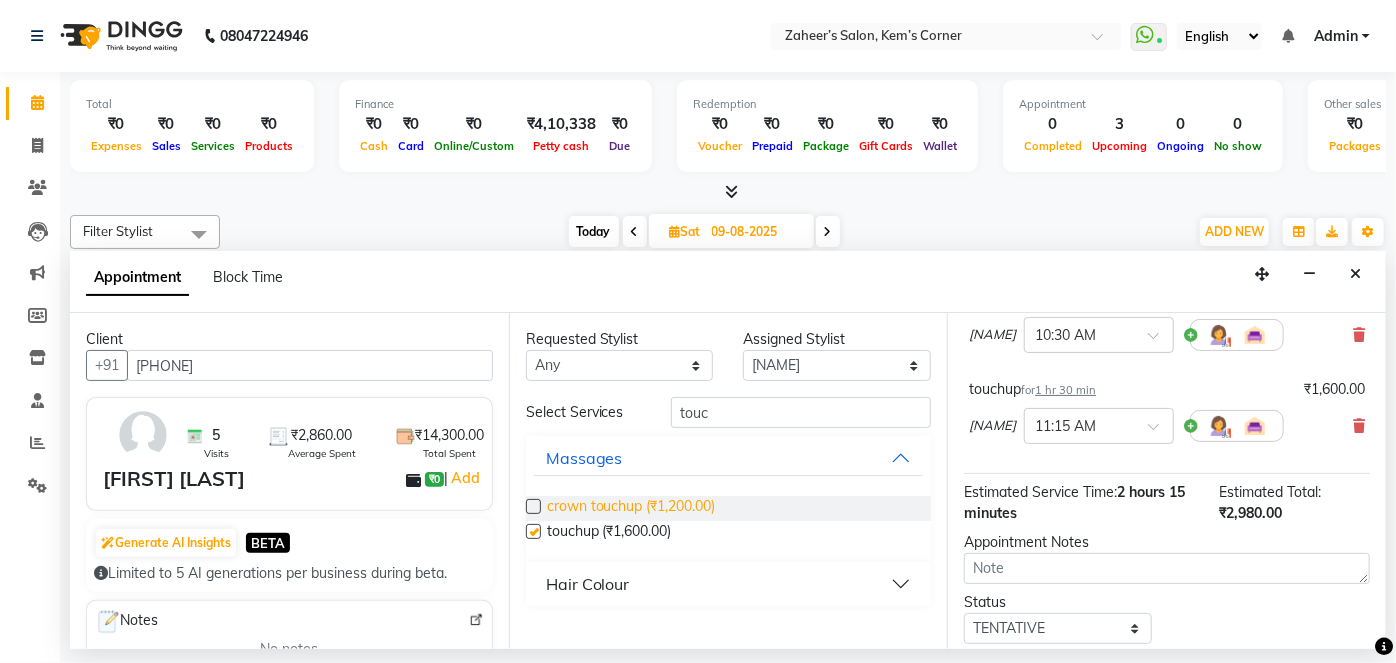 checkbox on "false" 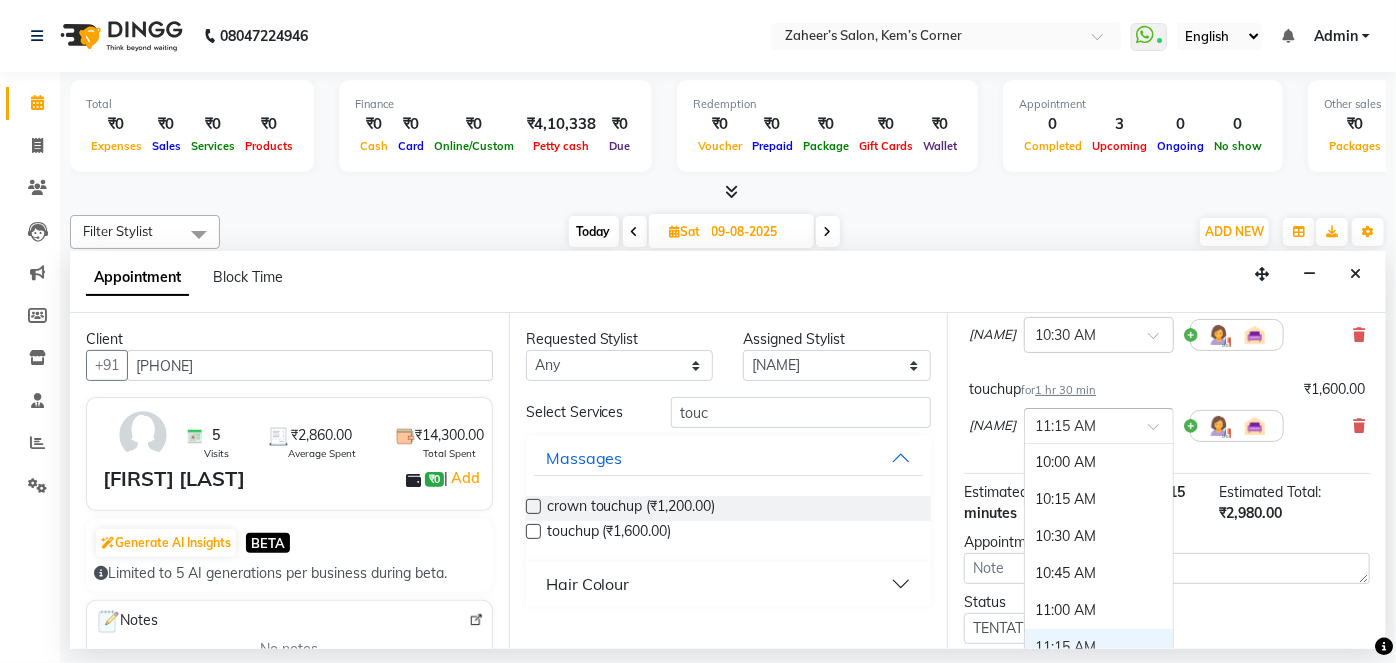 drag, startPoint x: 1144, startPoint y: 427, endPoint x: 1163, endPoint y: 415, distance: 22.472204 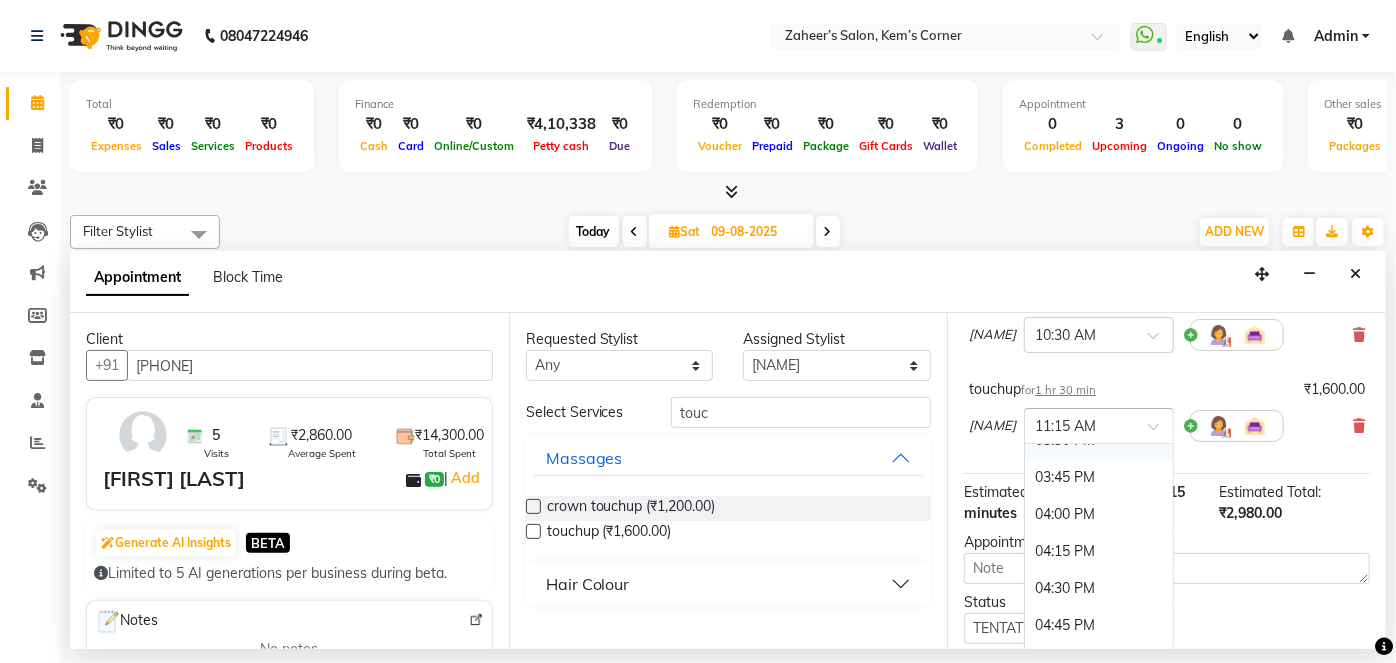 scroll, scrollTop: 909, scrollLeft: 0, axis: vertical 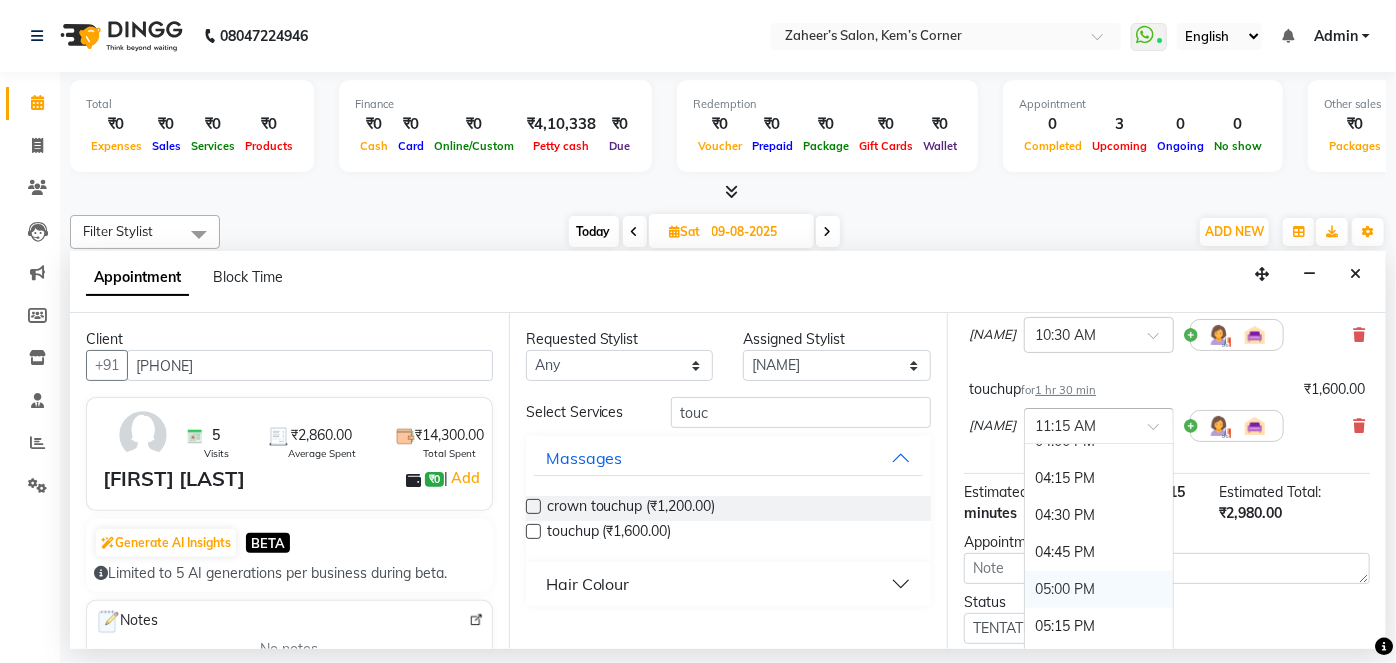 click on "05:00 PM" at bounding box center (1099, 589) 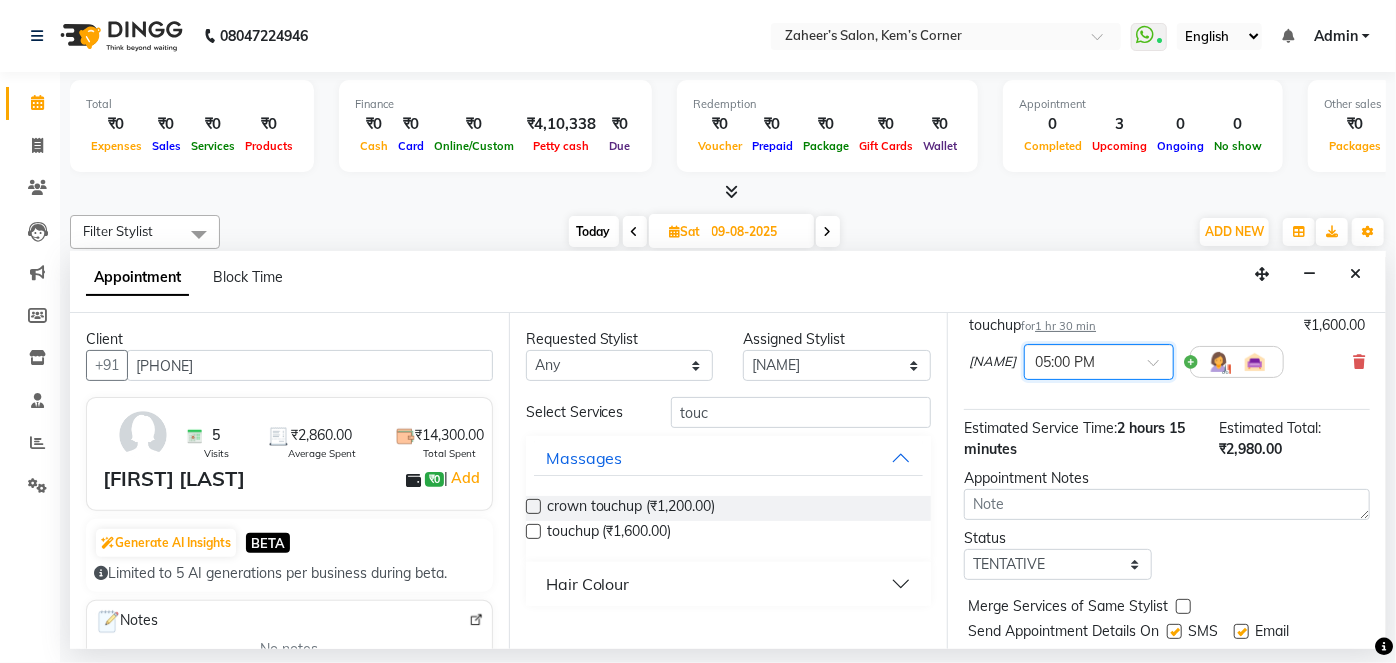 scroll, scrollTop: 301, scrollLeft: 0, axis: vertical 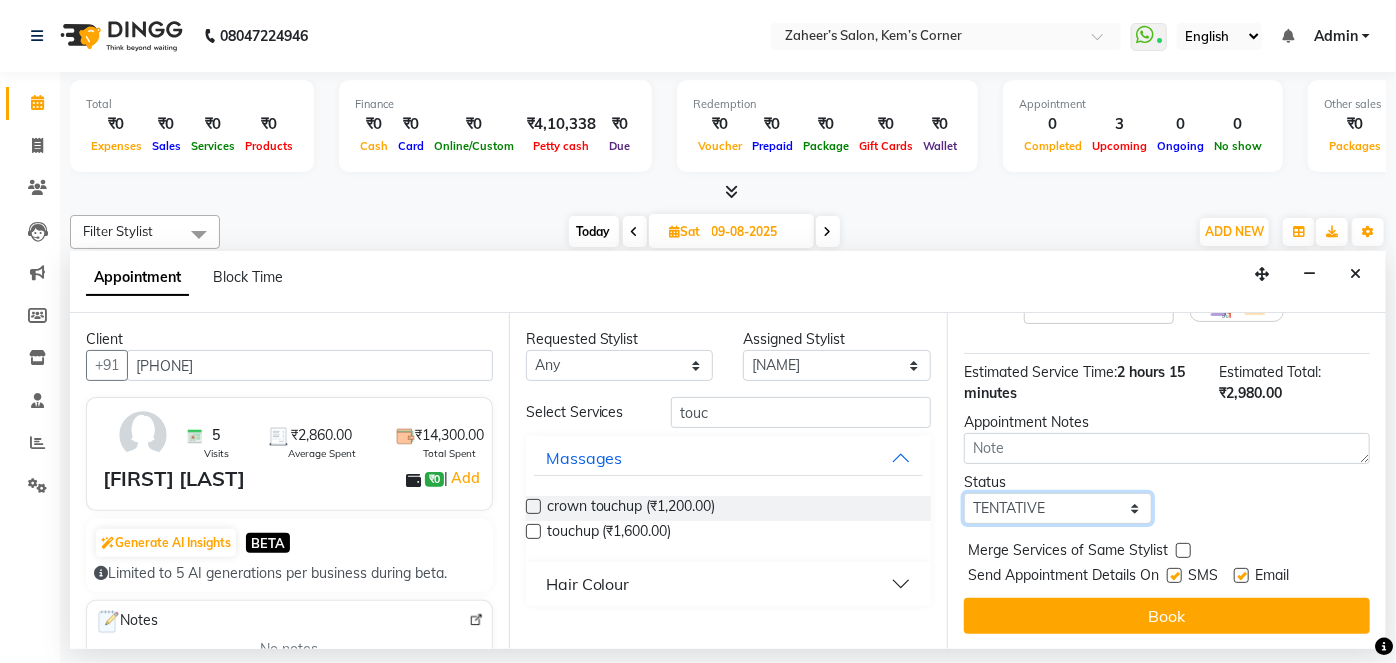 click on "Select TENTATIVE CONFIRM UPCOMING" at bounding box center (1058, 508) 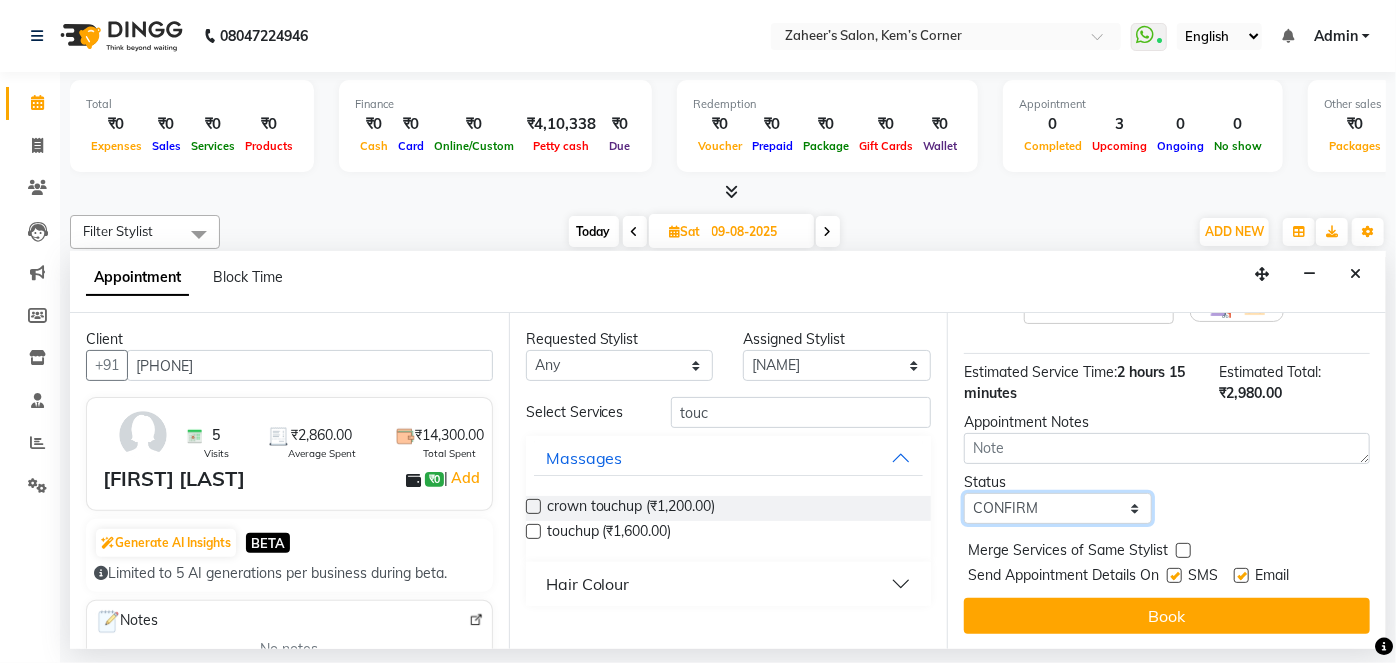click on "Select TENTATIVE CONFIRM UPCOMING" at bounding box center (1058, 508) 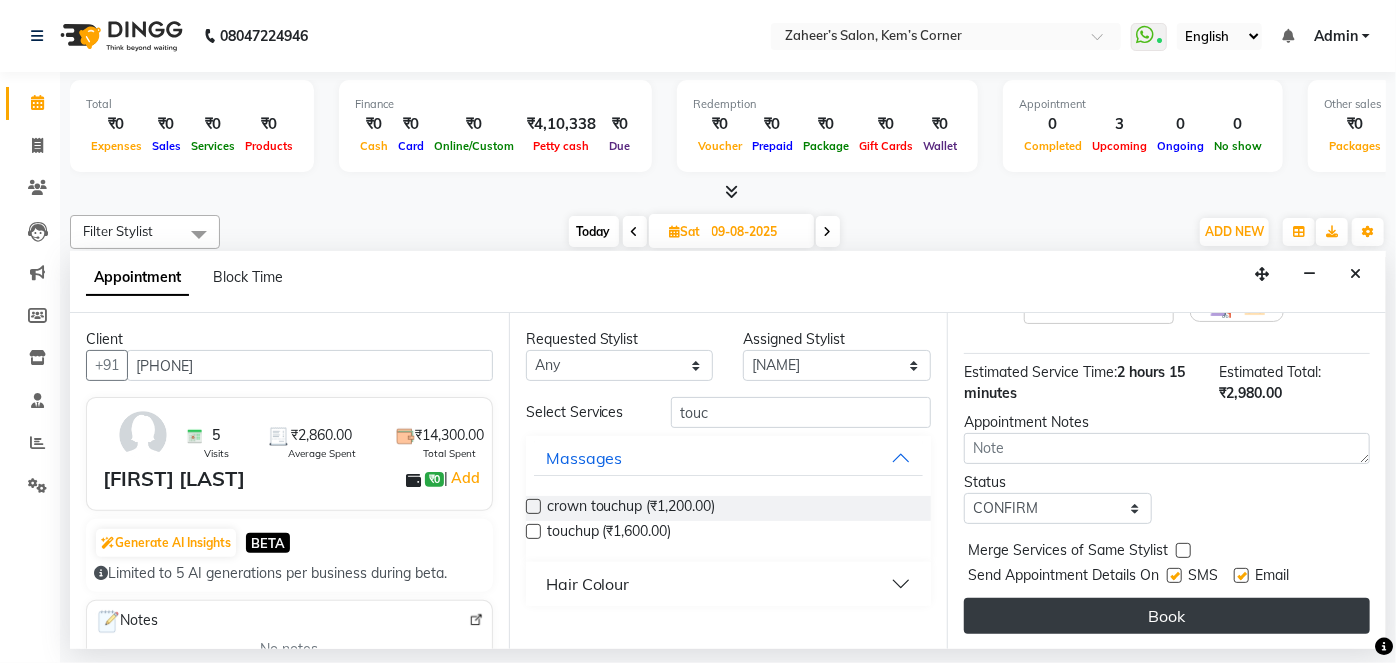 click on "Book" at bounding box center [1167, 616] 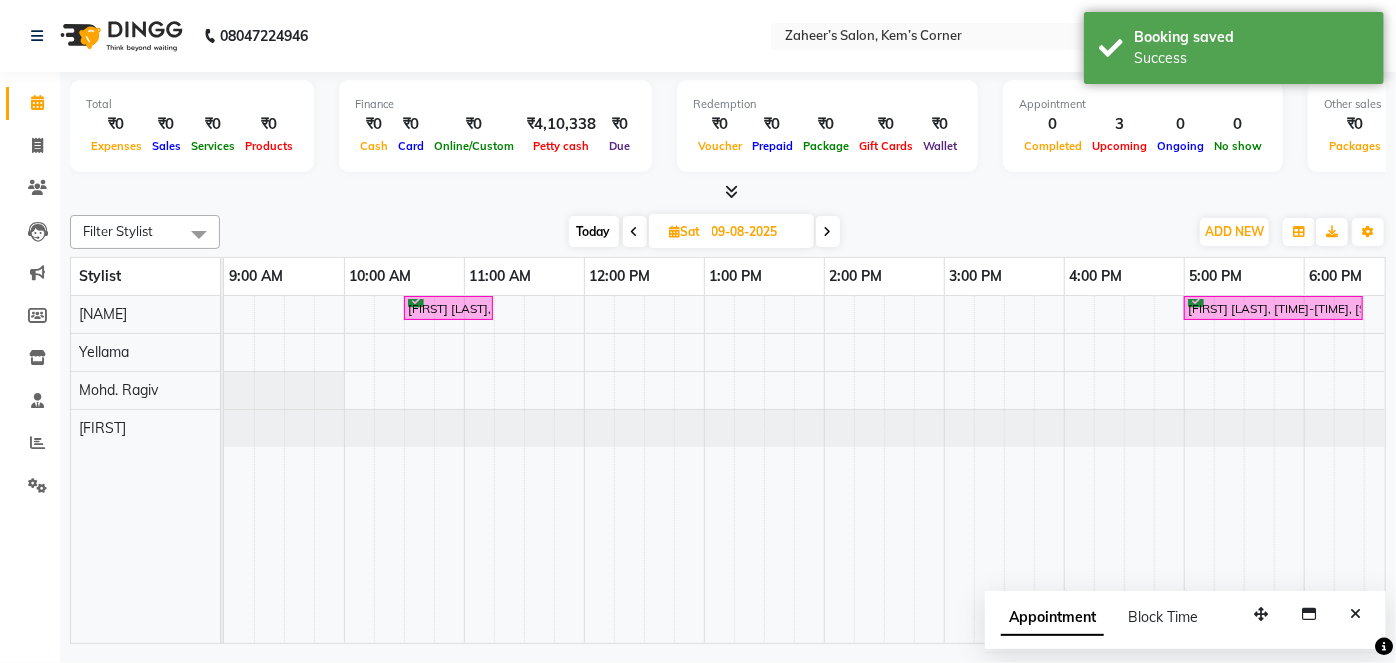 scroll, scrollTop: 0, scrollLeft: 27, axis: horizontal 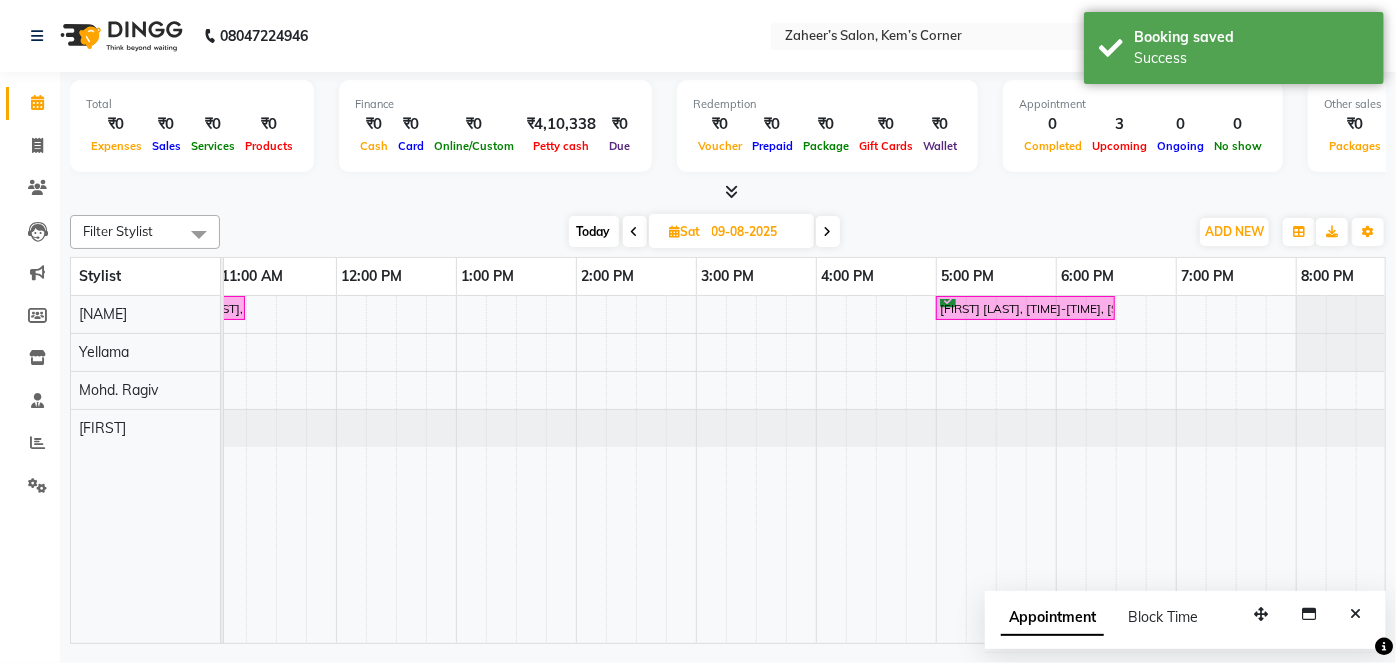 drag, startPoint x: 1119, startPoint y: 296, endPoint x: 1132, endPoint y: 310, distance: 19.104973 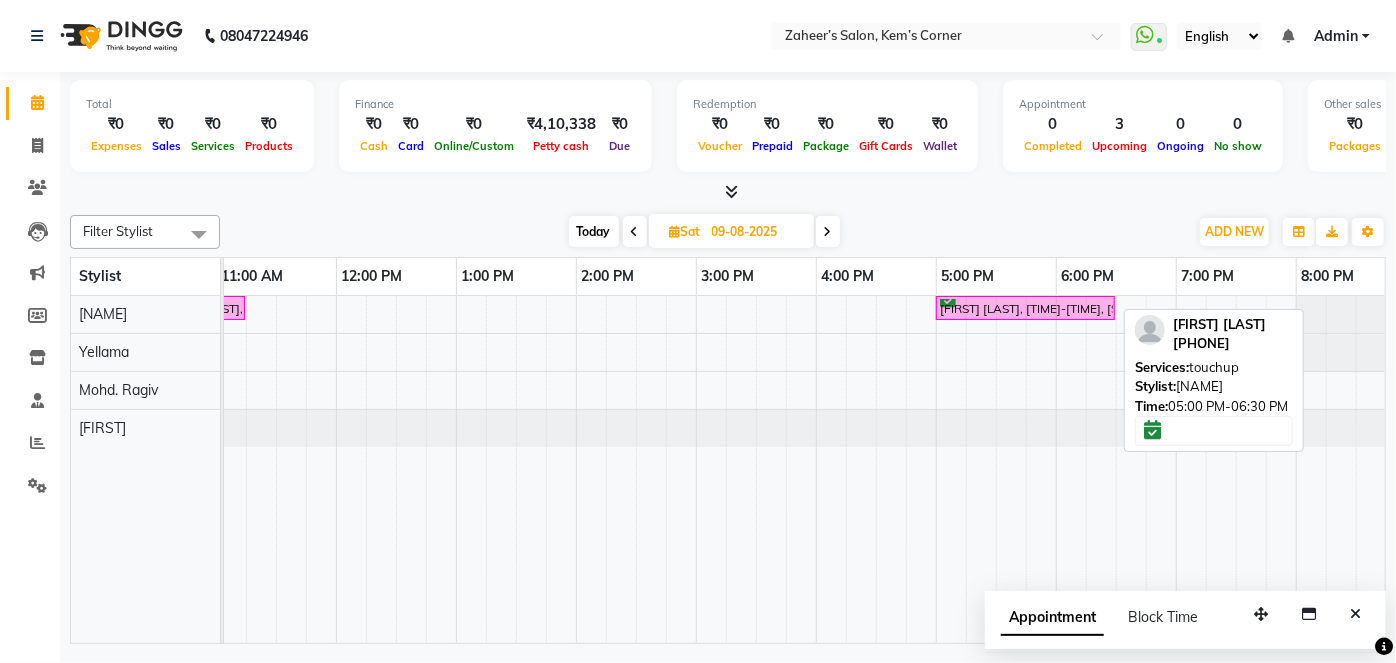 drag, startPoint x: 1109, startPoint y: 302, endPoint x: 1201, endPoint y: 295, distance: 92.26592 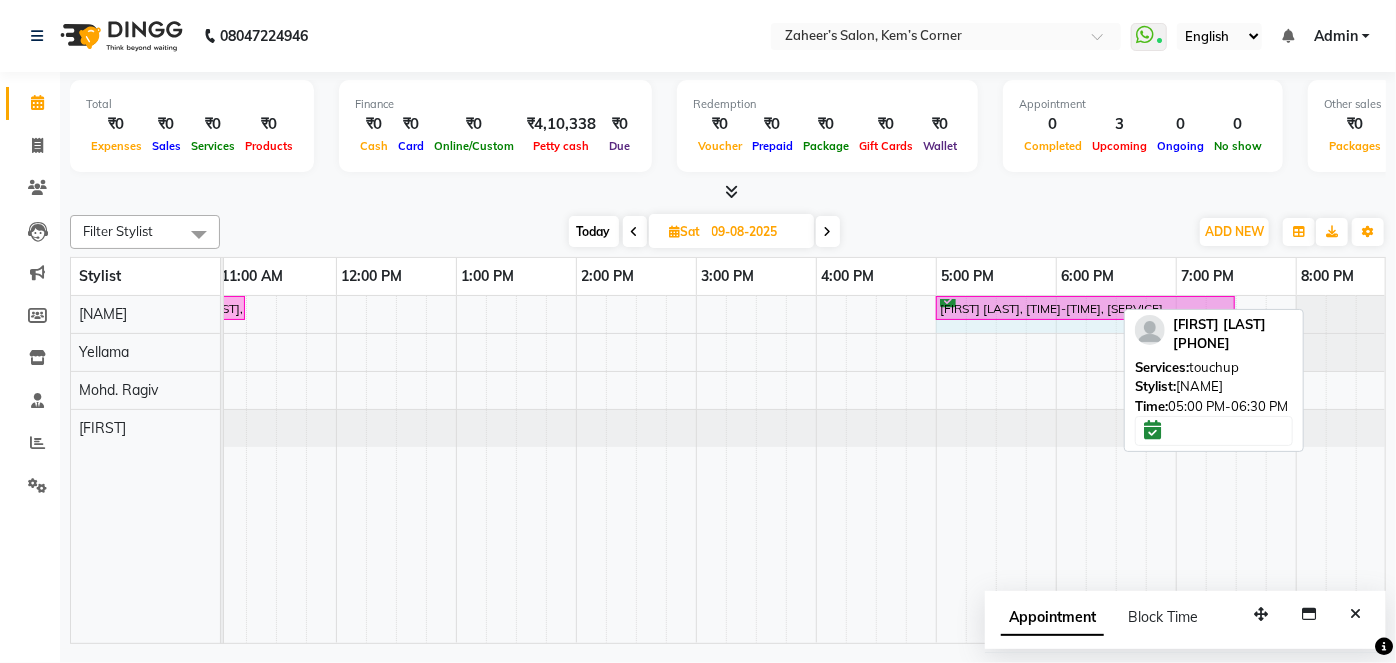 drag, startPoint x: 1112, startPoint y: 307, endPoint x: 1208, endPoint y: 299, distance: 96.332756 